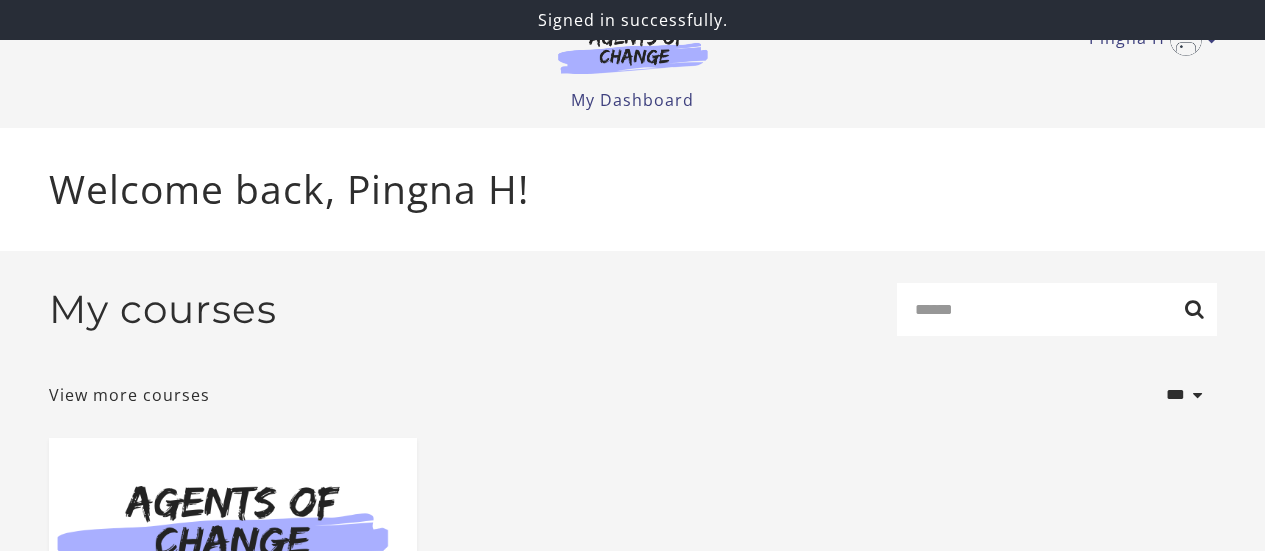 scroll, scrollTop: 0, scrollLeft: 0, axis: both 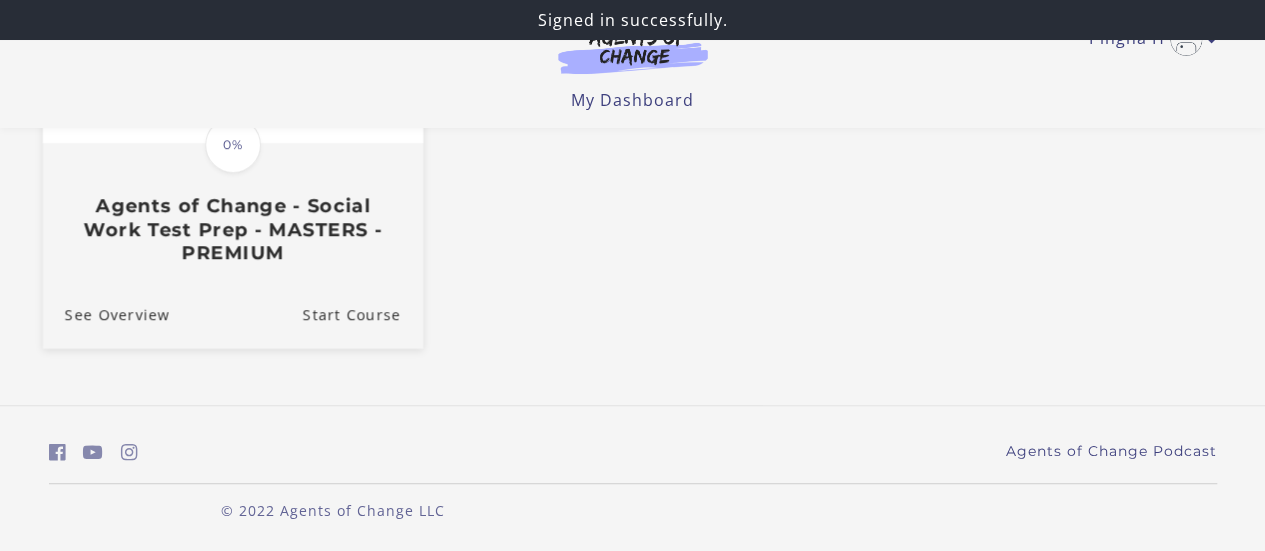 click on "Agents of Change - Social Work Test Prep - MASTERS - PREMIUM" at bounding box center [232, 229] 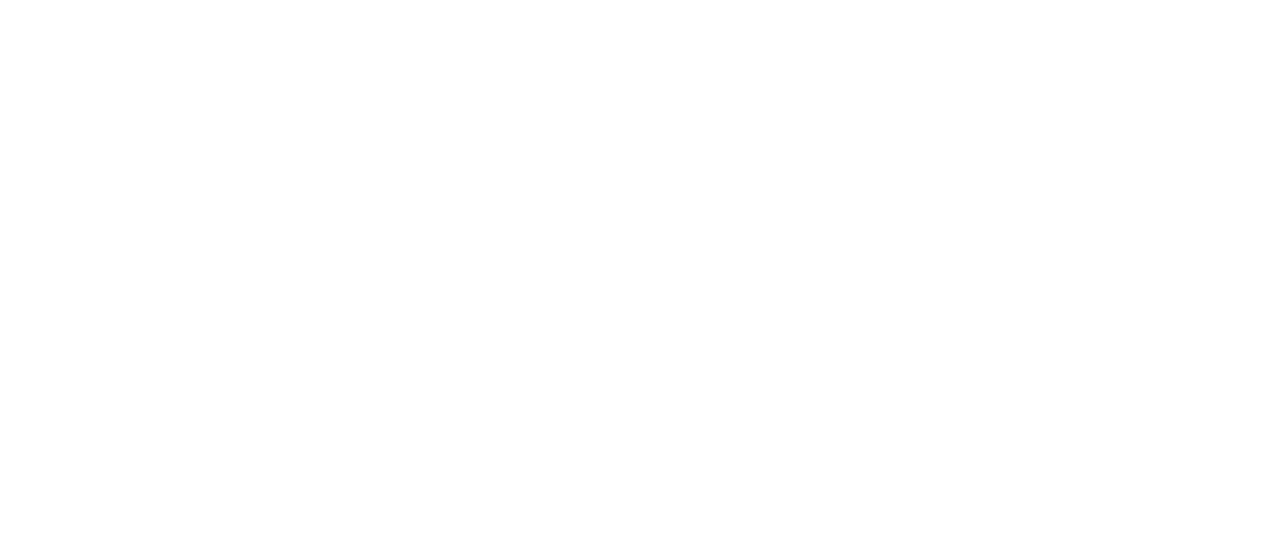 scroll, scrollTop: 0, scrollLeft: 0, axis: both 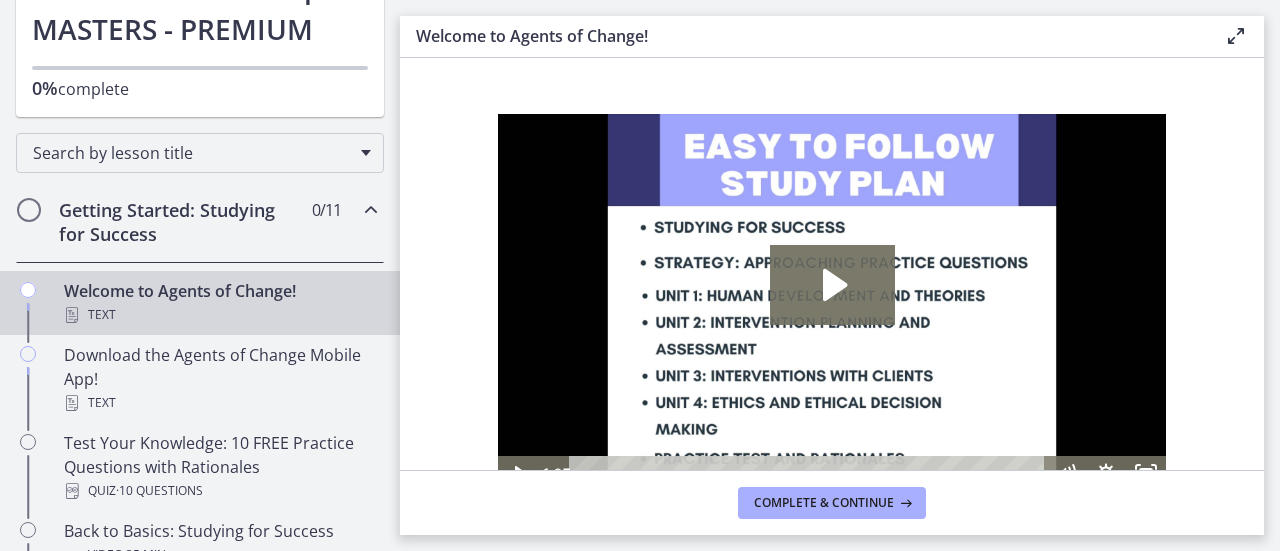 click on "Text" at bounding box center (220, 315) 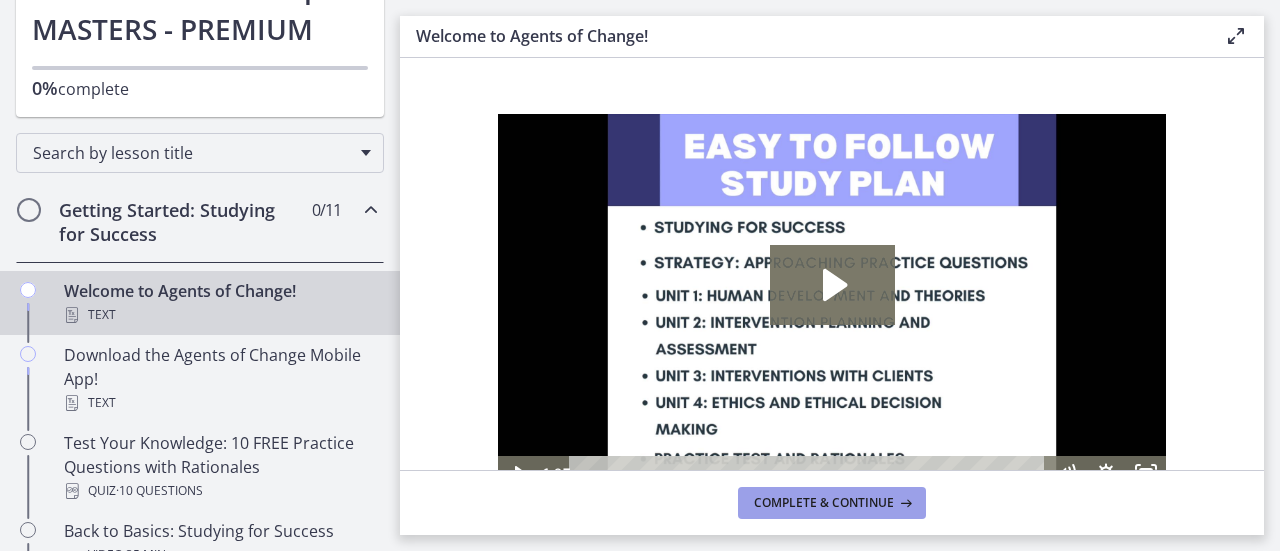 click at bounding box center [904, 503] 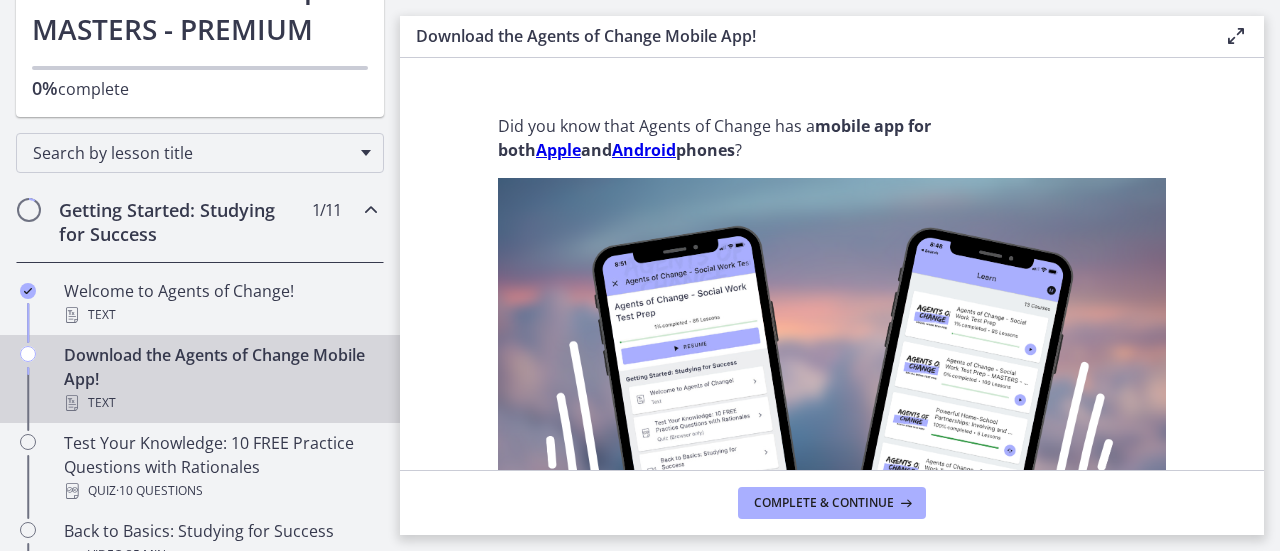 scroll, scrollTop: 800, scrollLeft: 0, axis: vertical 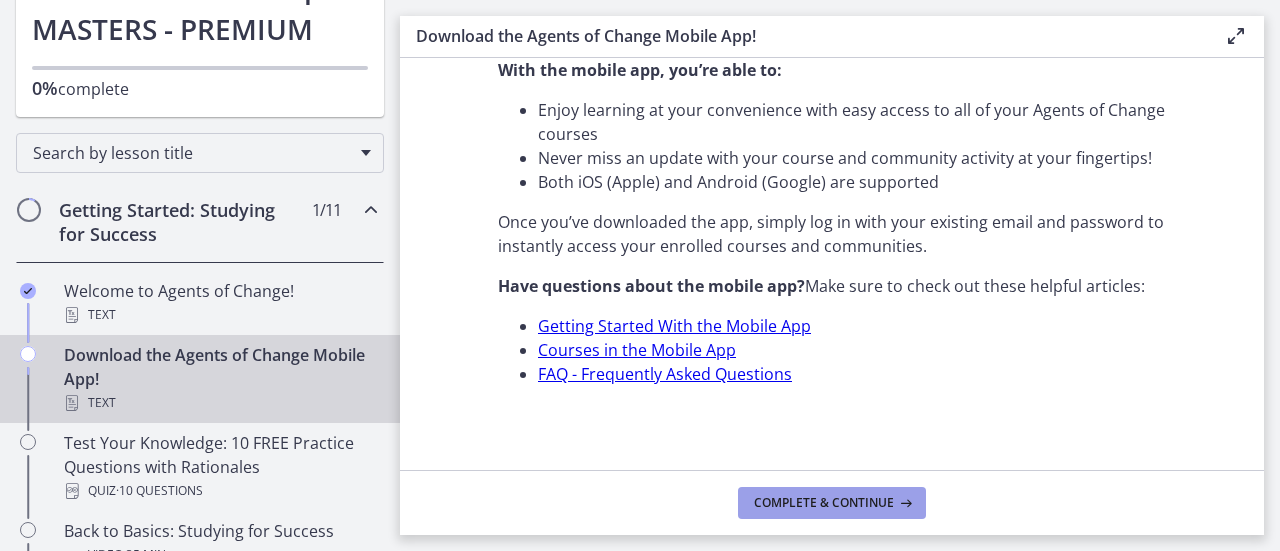 click on "Complete & continue" at bounding box center [824, 503] 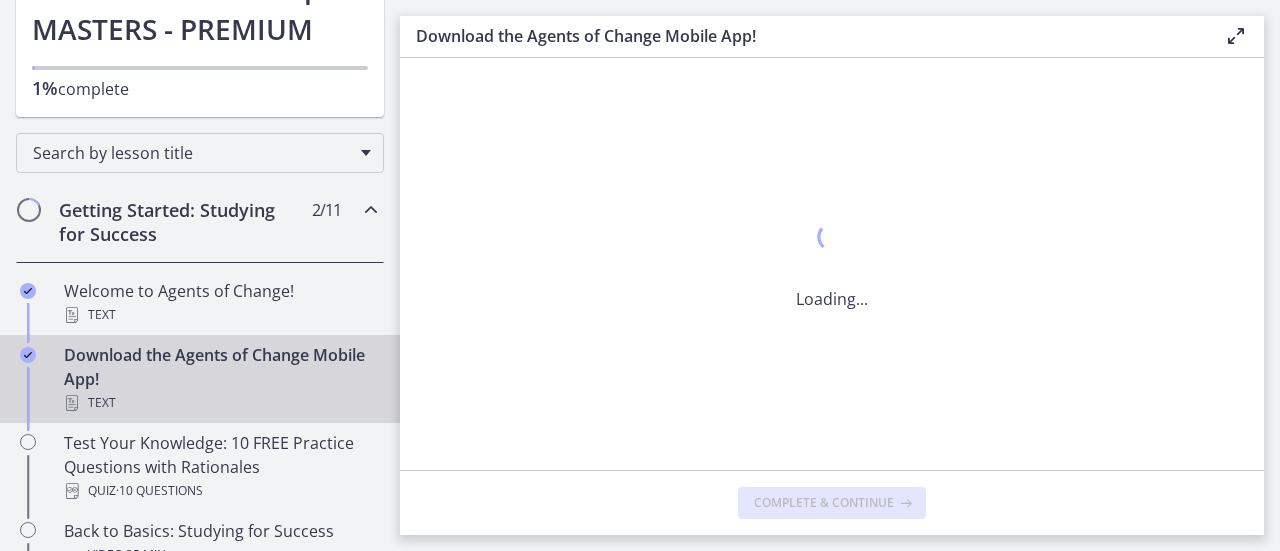 scroll, scrollTop: 0, scrollLeft: 0, axis: both 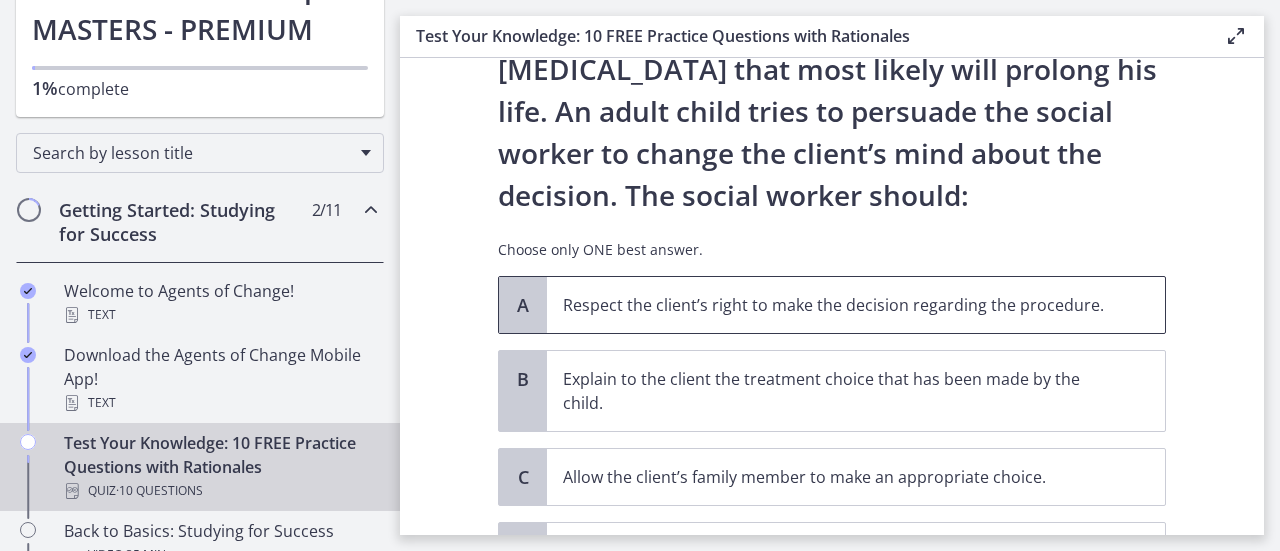 click on "Respect the client’s right to make the decision regarding the procedure." at bounding box center (856, 305) 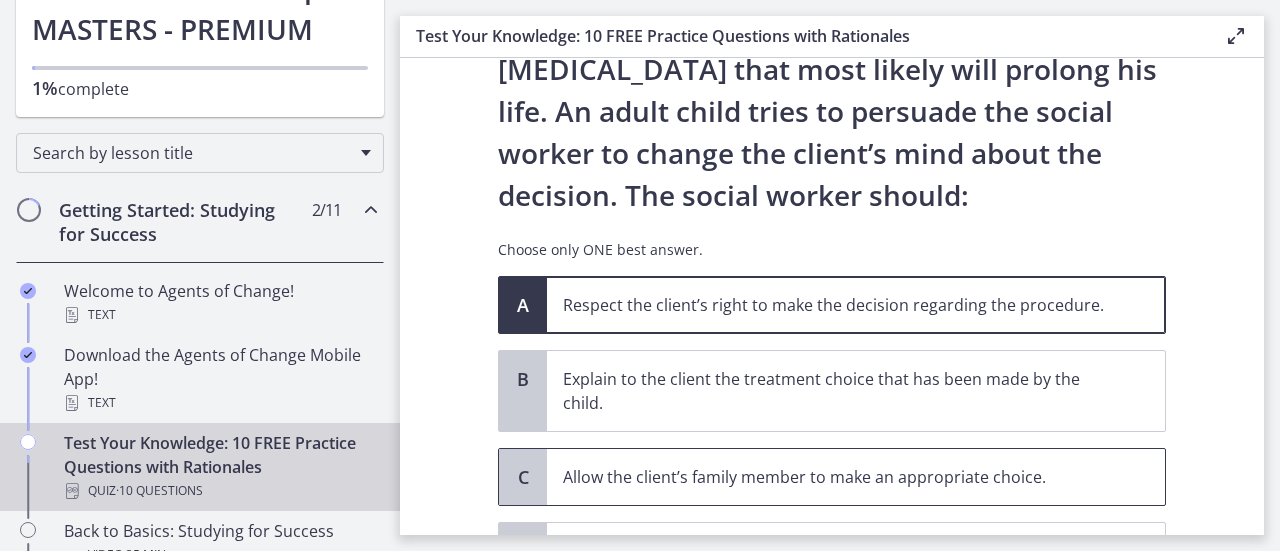 scroll, scrollTop: 400, scrollLeft: 0, axis: vertical 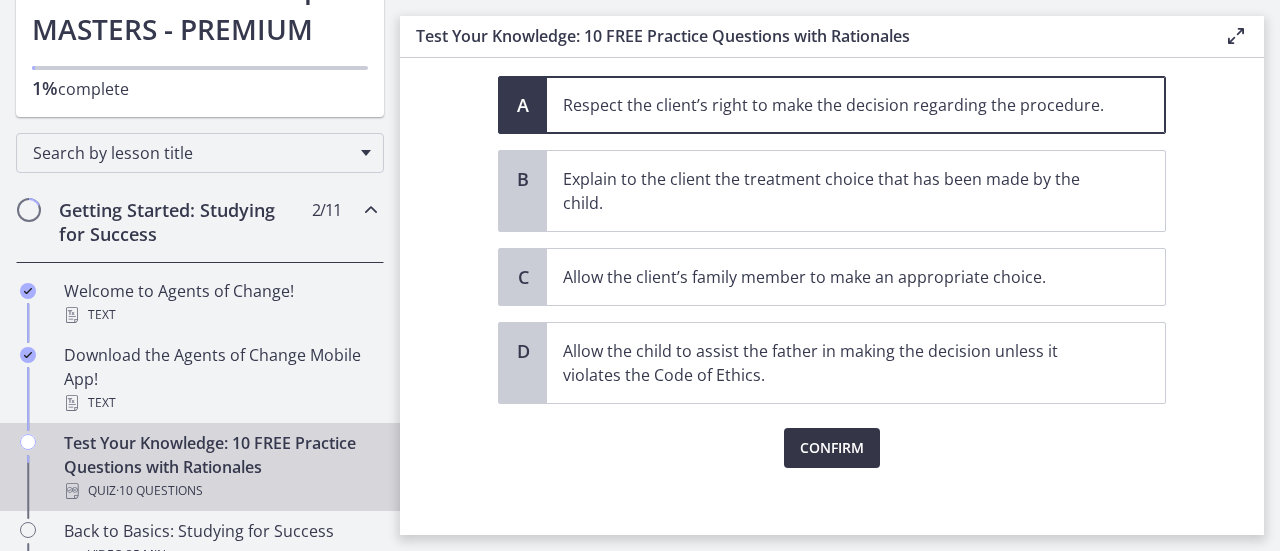 click on "Confirm" at bounding box center (832, 448) 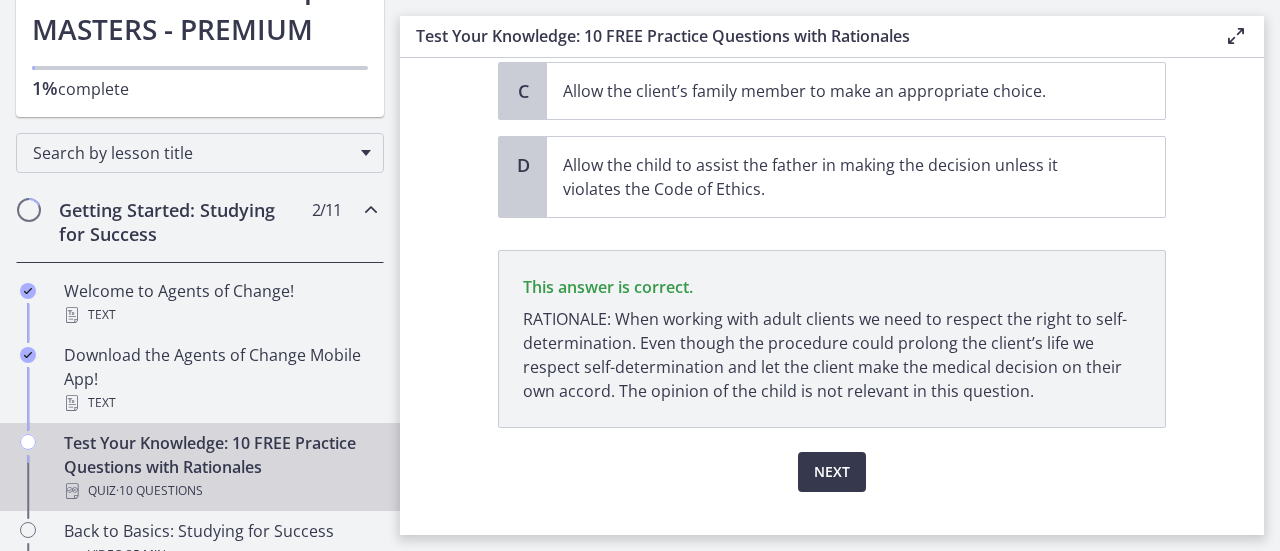 scroll, scrollTop: 619, scrollLeft: 0, axis: vertical 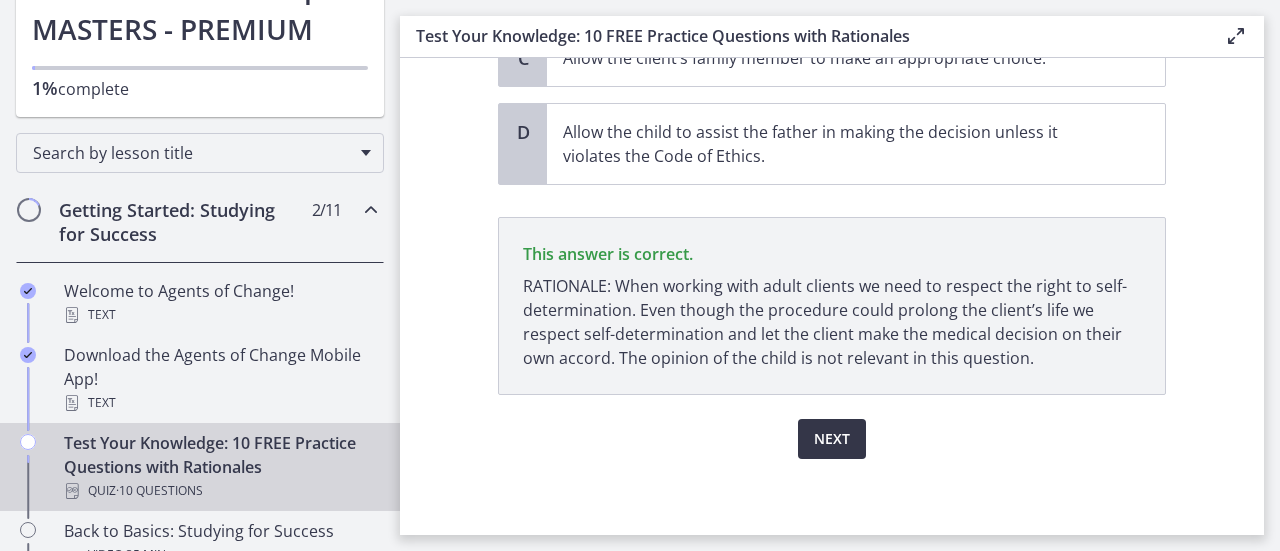 click on "Next" at bounding box center [832, 439] 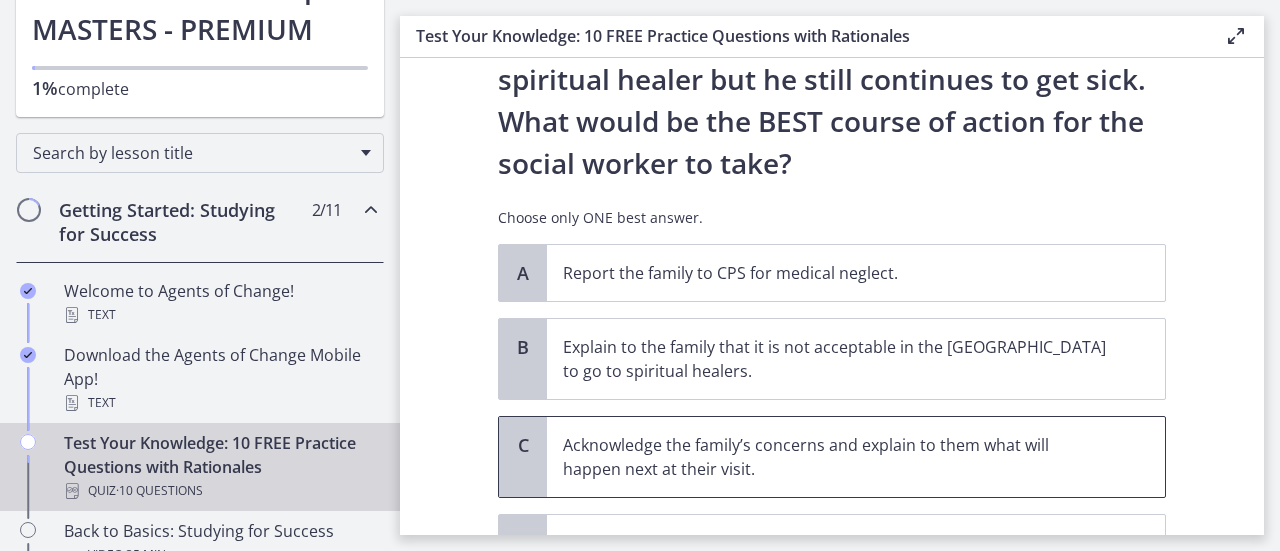 scroll, scrollTop: 578, scrollLeft: 0, axis: vertical 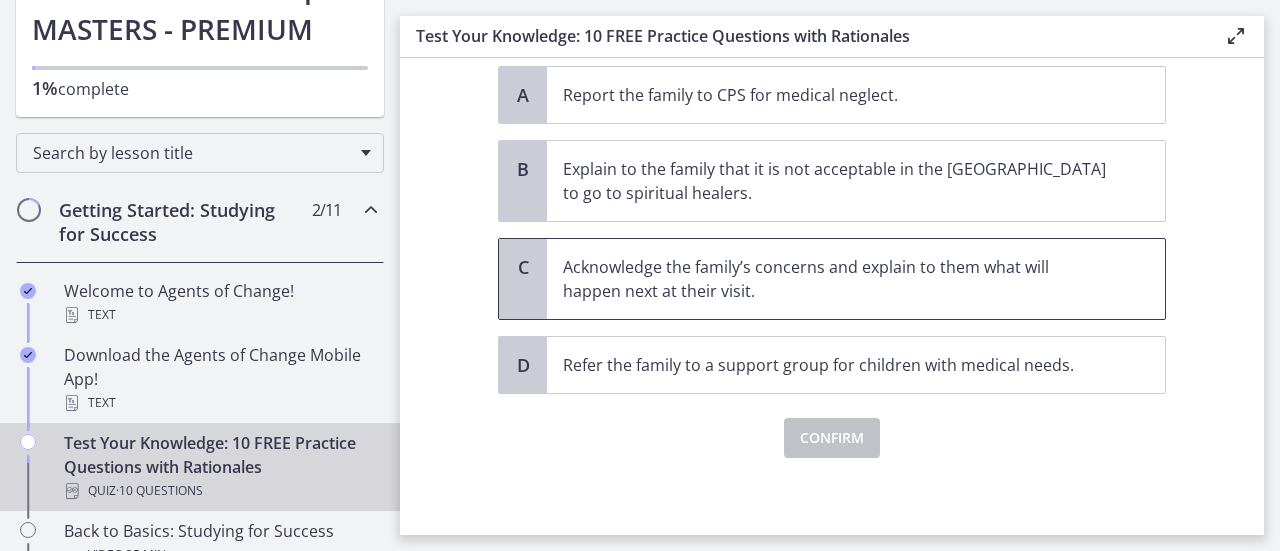 click on "Acknowledge the family’s concerns and explain to them what will happen next at their visit." at bounding box center (836, 279) 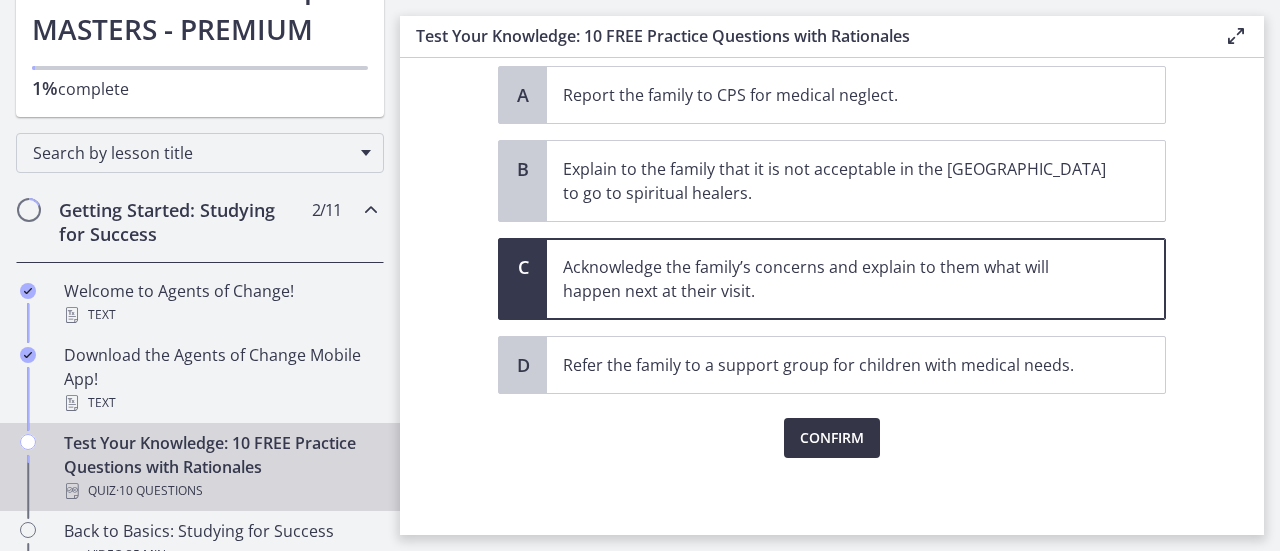 click on "Confirm" at bounding box center [832, 438] 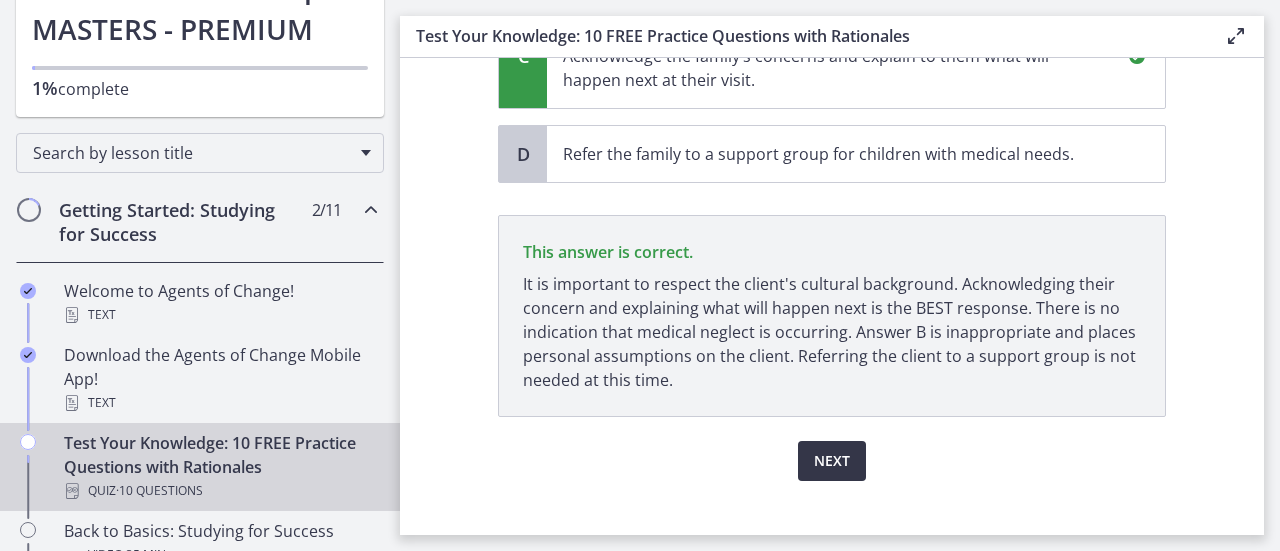 scroll, scrollTop: 811, scrollLeft: 0, axis: vertical 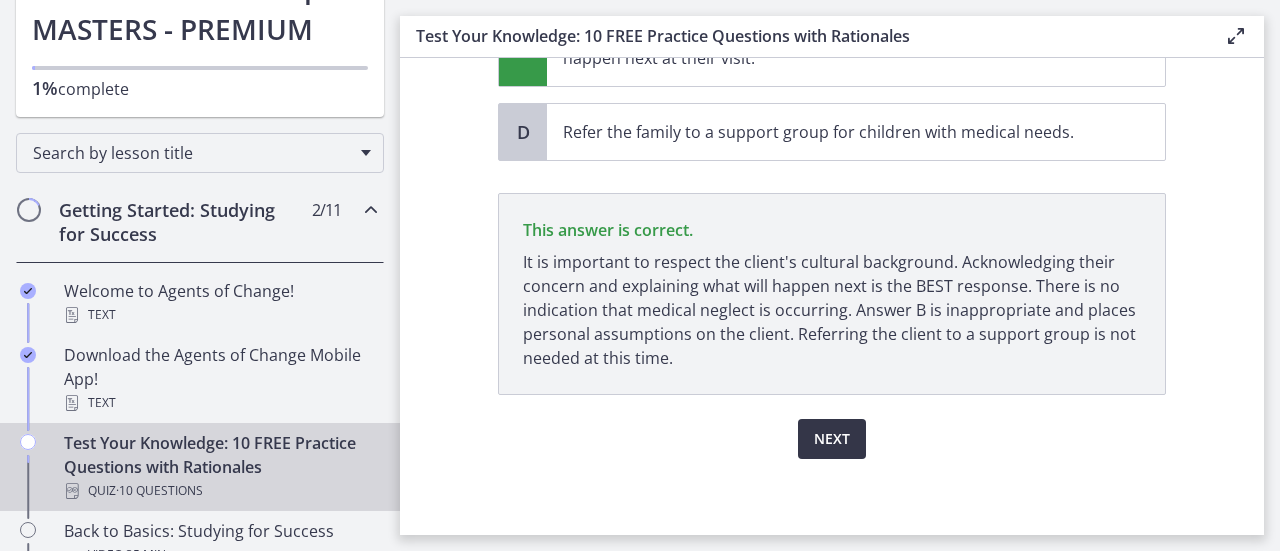click on "Next" at bounding box center (832, 439) 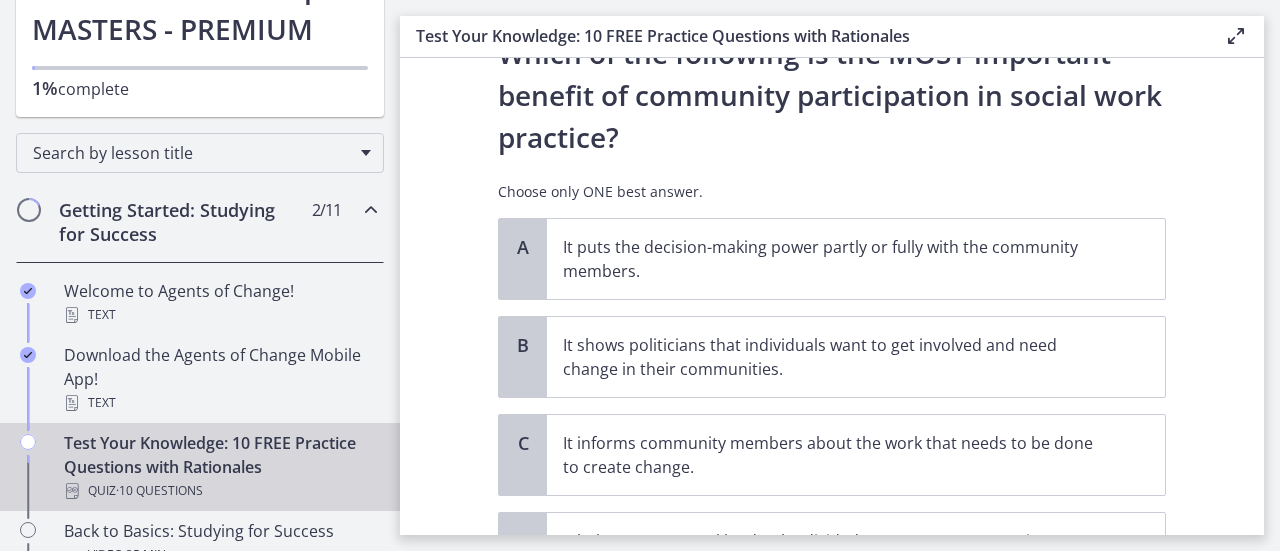 scroll, scrollTop: 0, scrollLeft: 0, axis: both 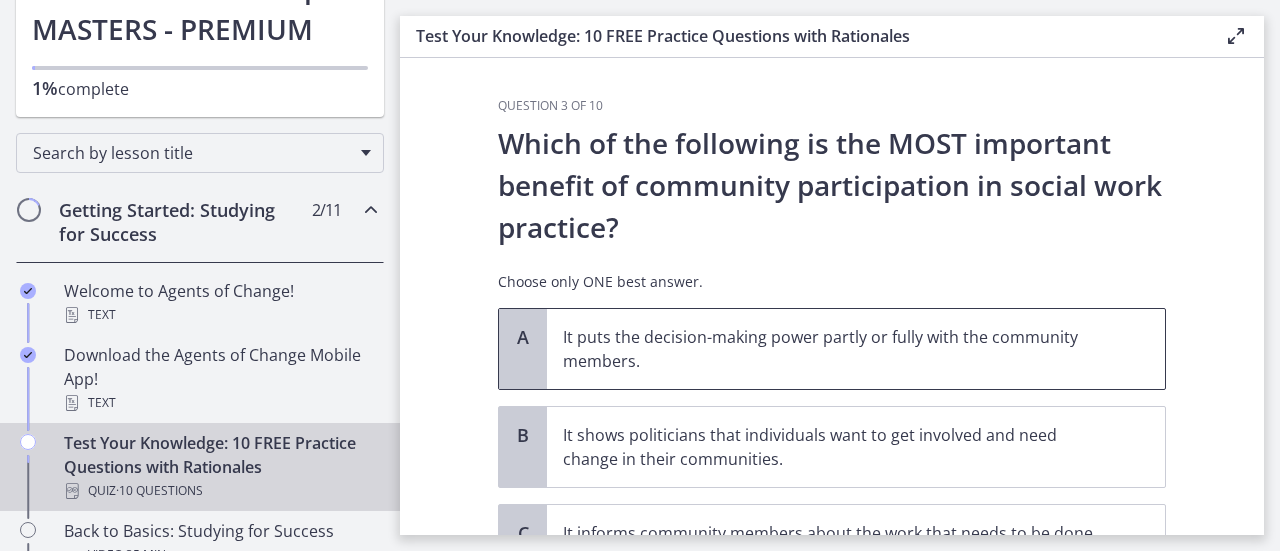 click on "It puts the decision-making power partly or fully with the community members." at bounding box center (836, 349) 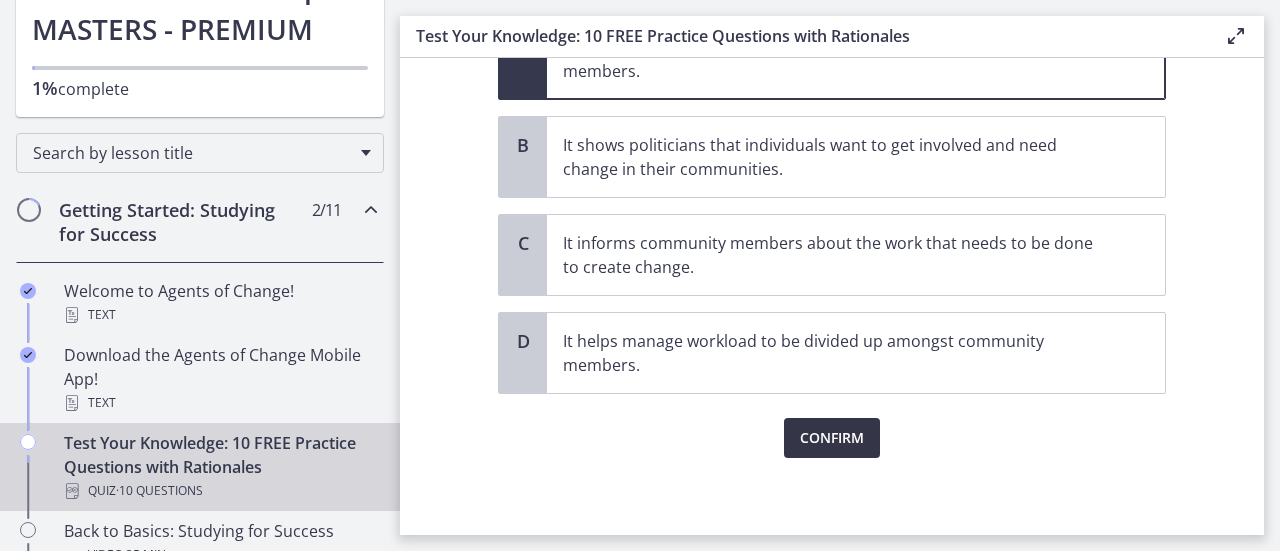 click on "Confirm" at bounding box center [832, 438] 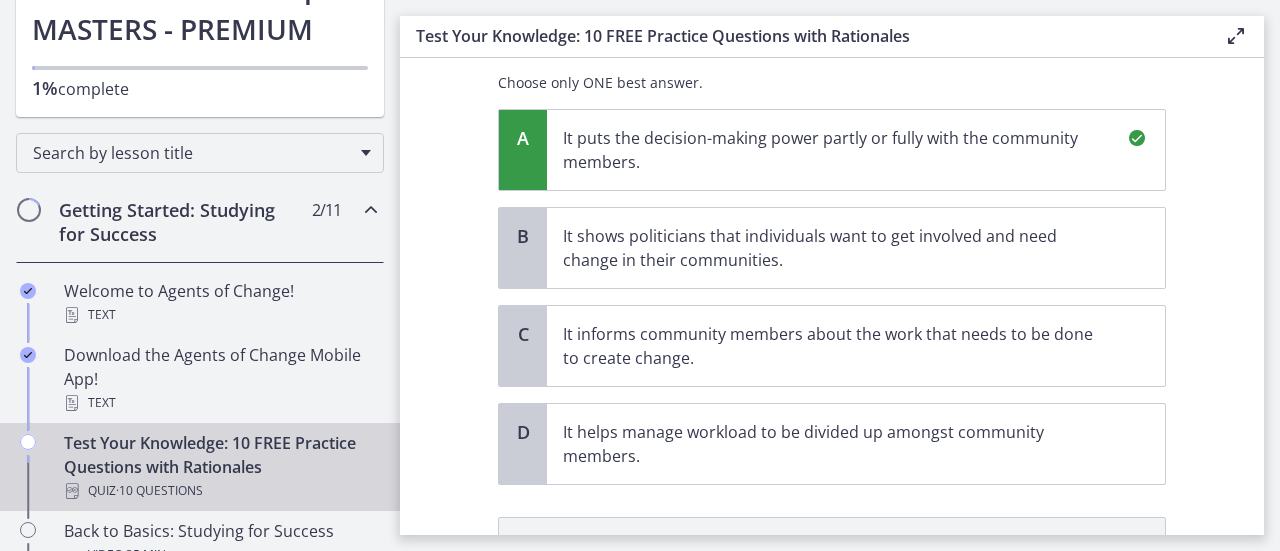 scroll, scrollTop: 499, scrollLeft: 0, axis: vertical 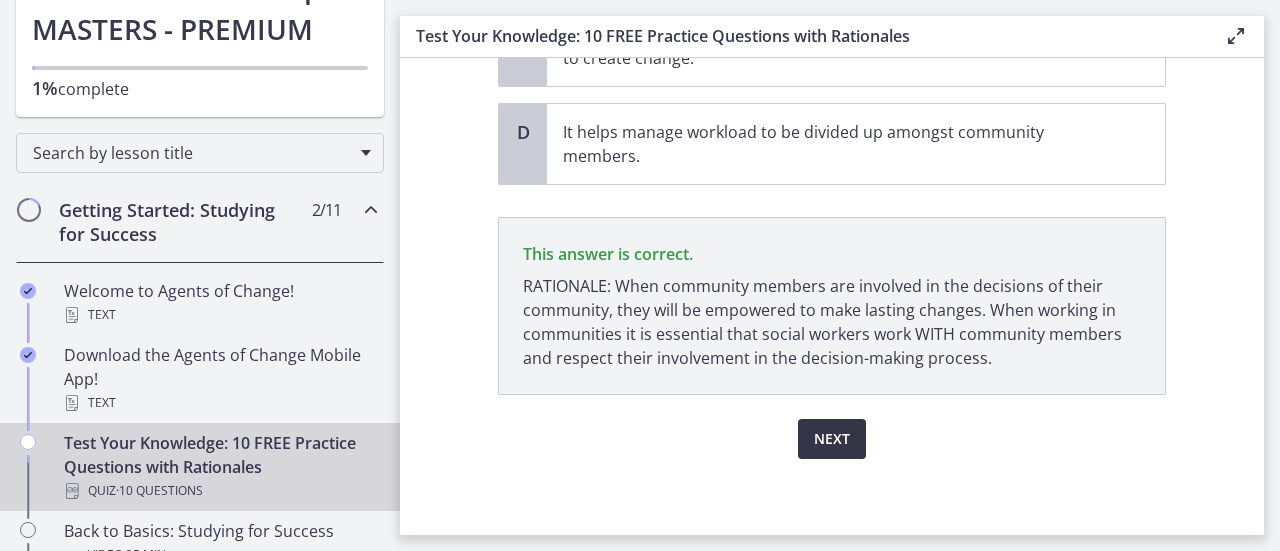 click on "Next" at bounding box center (832, 439) 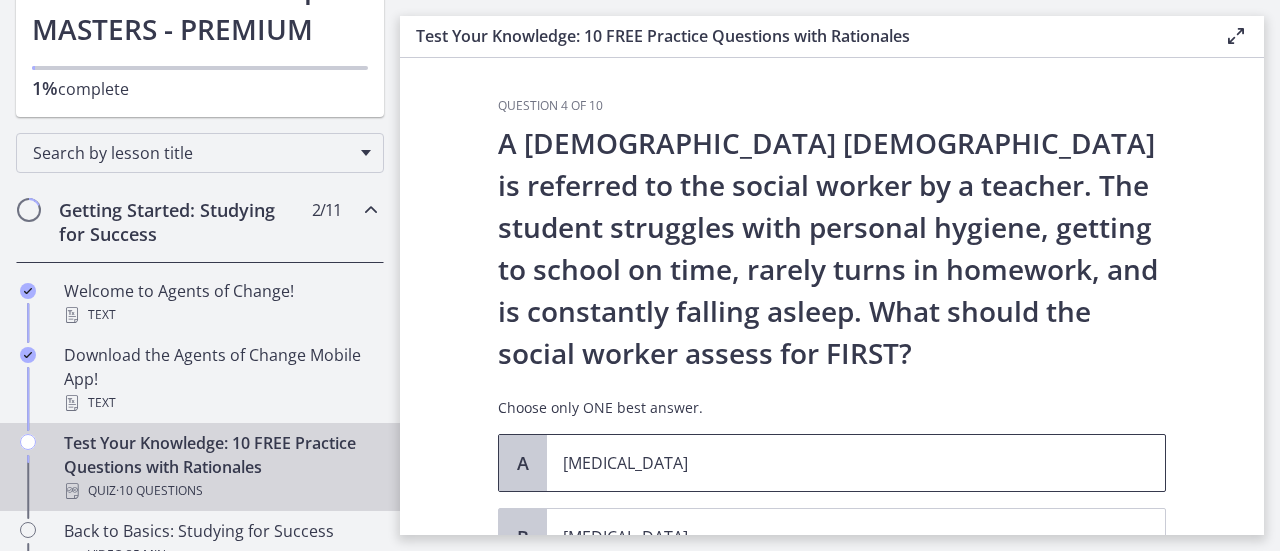 scroll, scrollTop: 200, scrollLeft: 0, axis: vertical 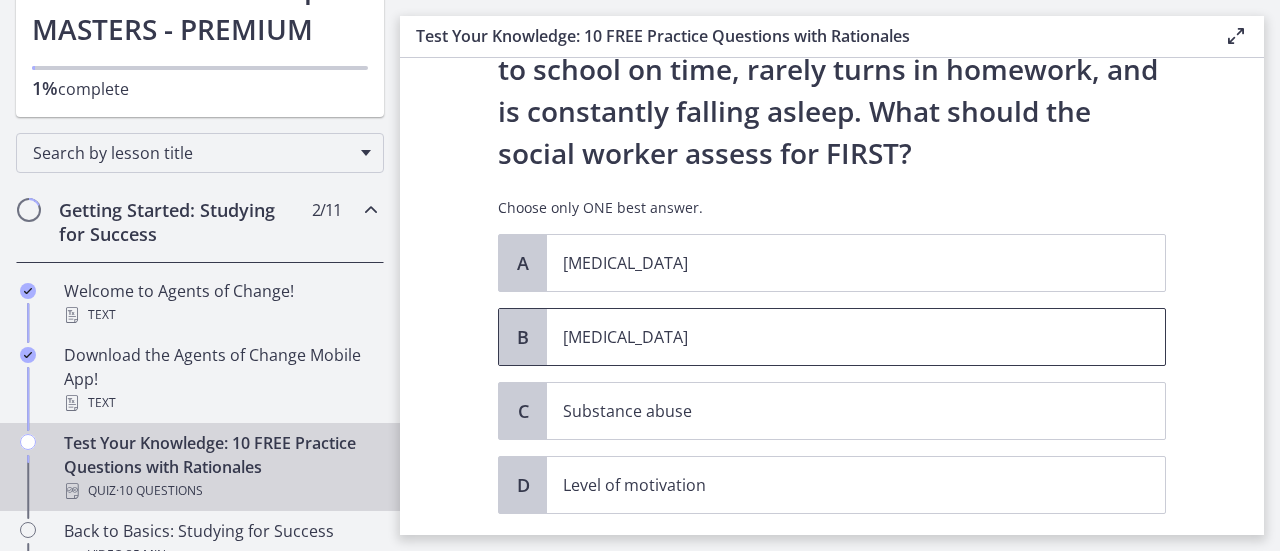 click on "[MEDICAL_DATA]" at bounding box center [836, 337] 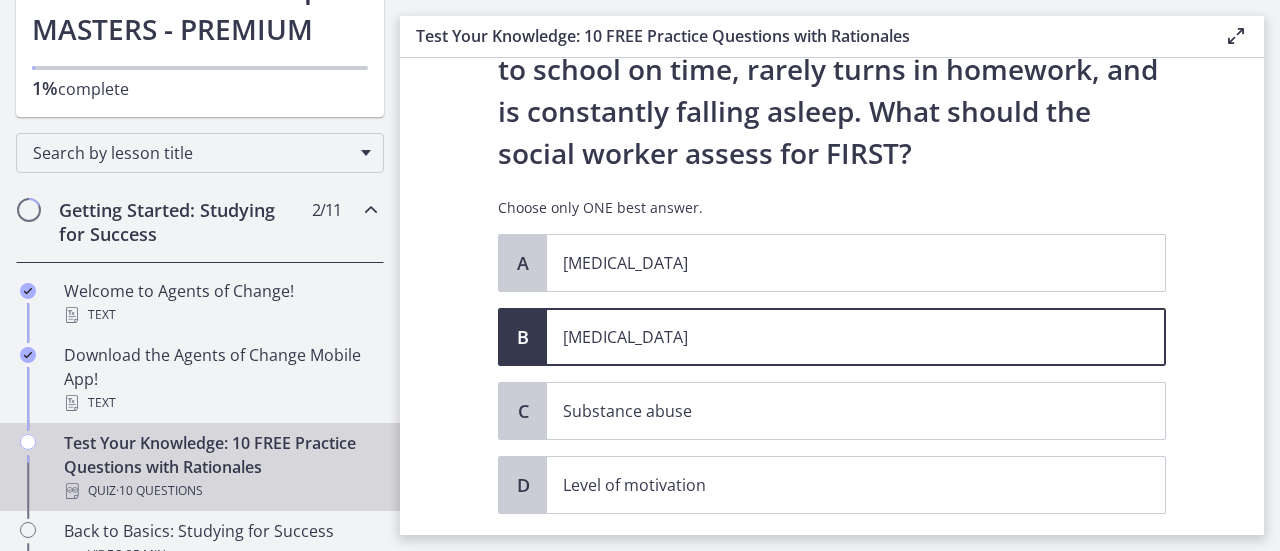 scroll, scrollTop: 320, scrollLeft: 0, axis: vertical 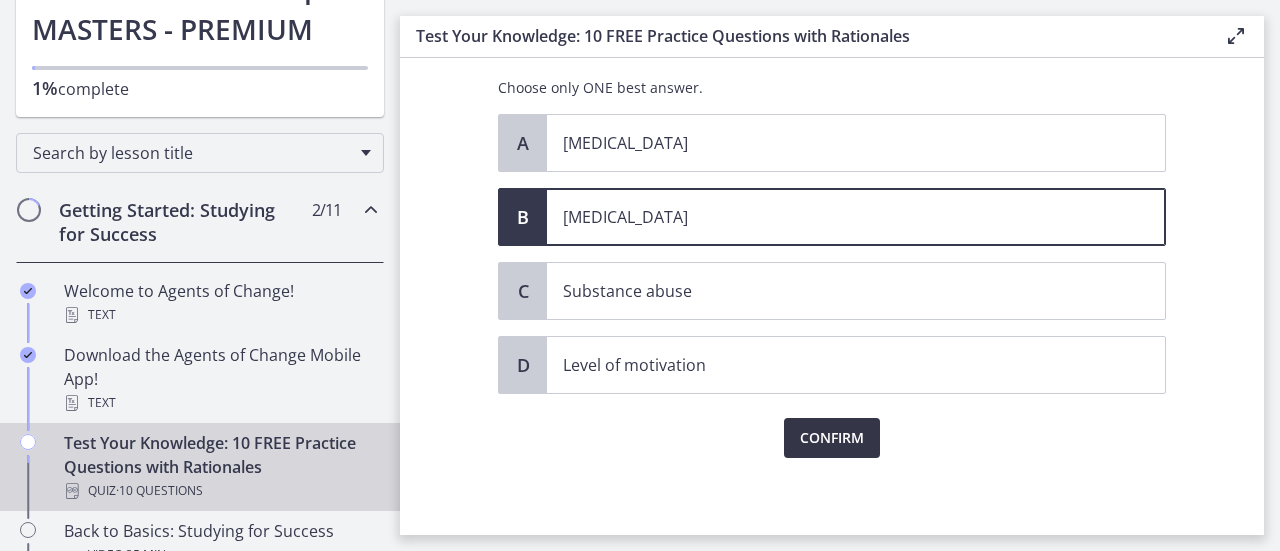 click on "Confirm" at bounding box center [832, 438] 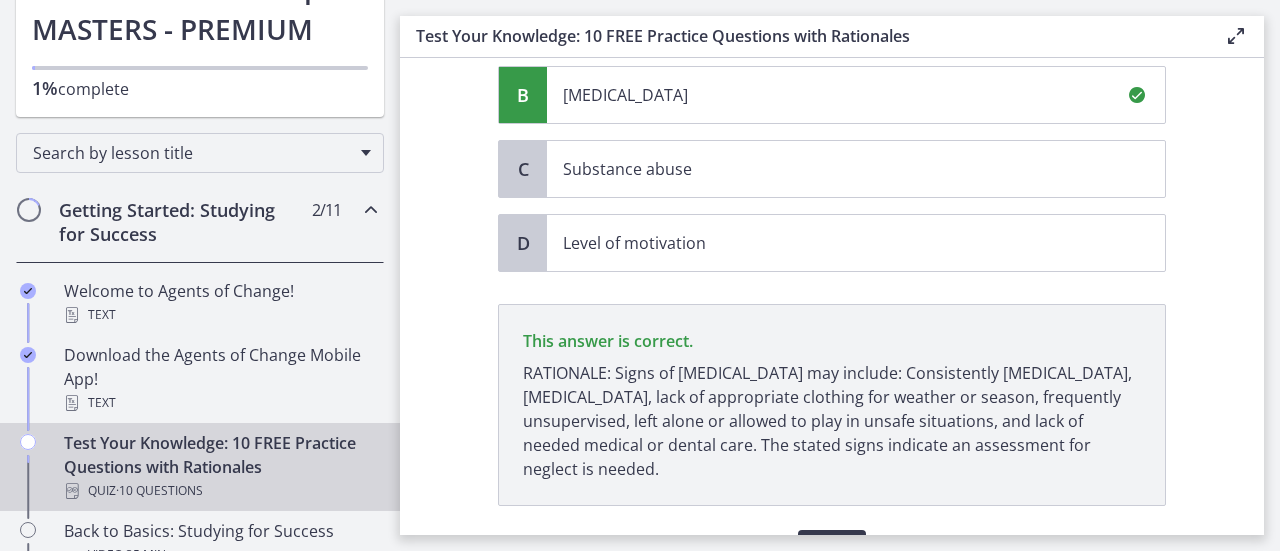 scroll, scrollTop: 553, scrollLeft: 0, axis: vertical 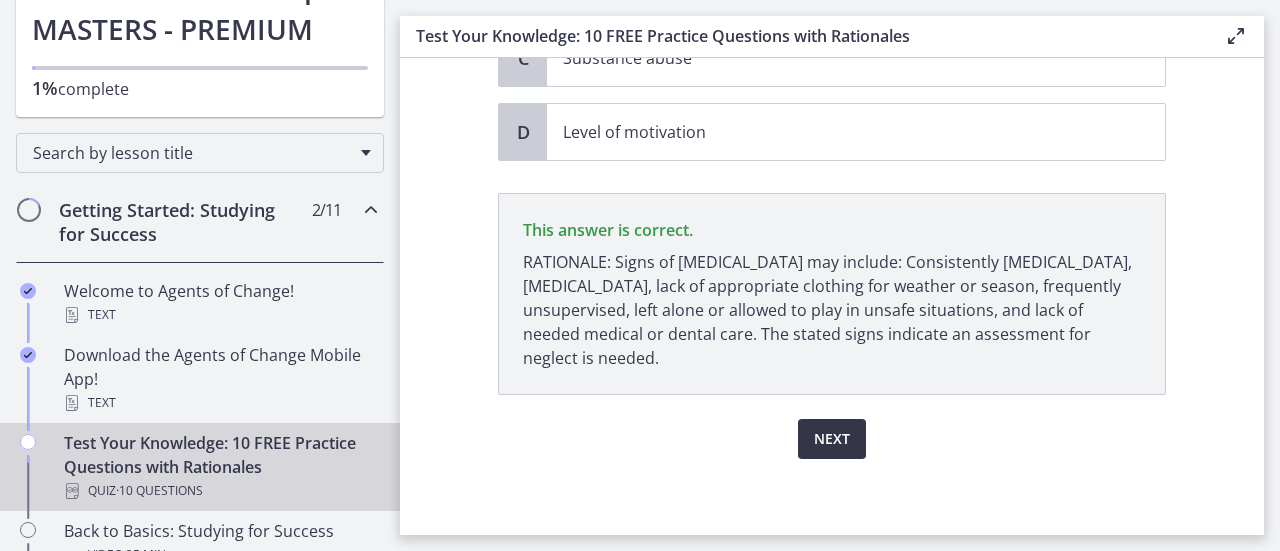 click on "Next" at bounding box center [832, 439] 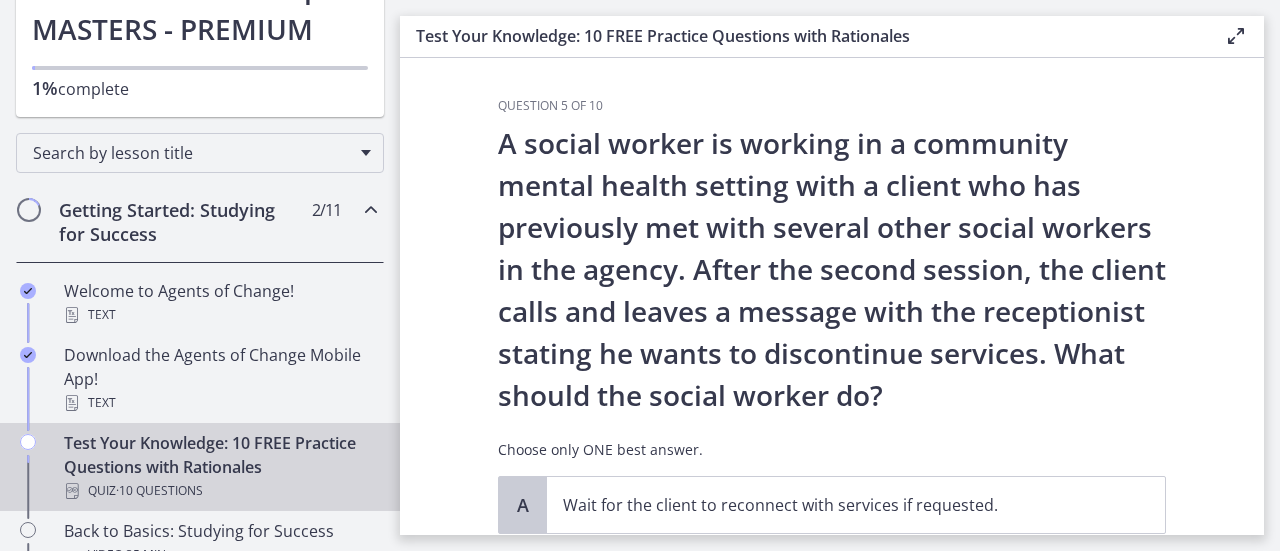 scroll, scrollTop: 300, scrollLeft: 0, axis: vertical 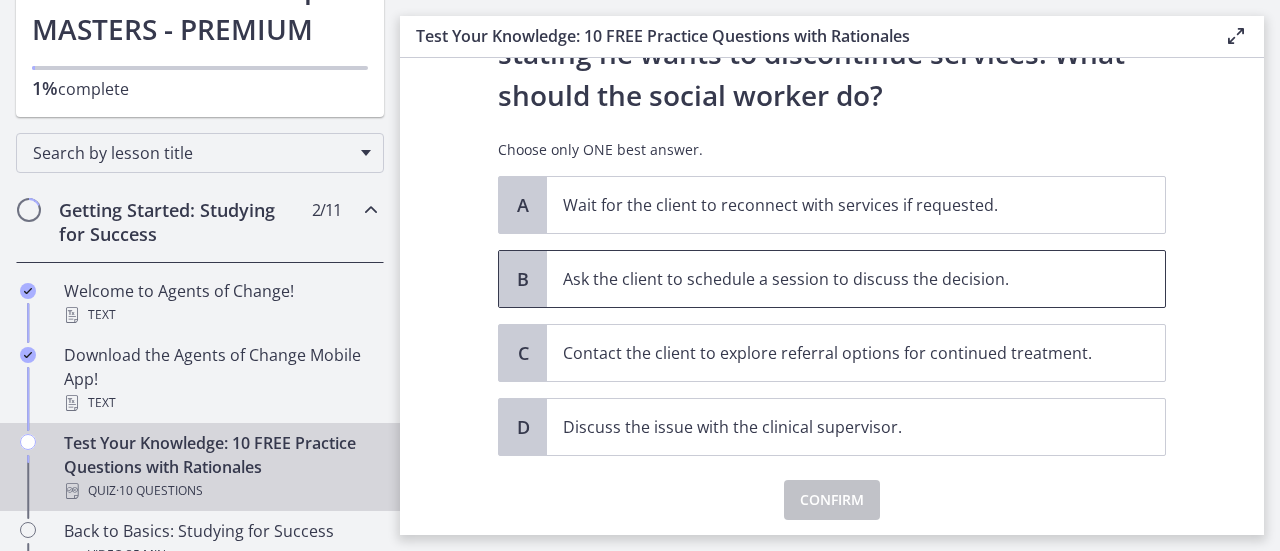 click on "Ask the client to schedule a session to discuss the decision." at bounding box center (856, 279) 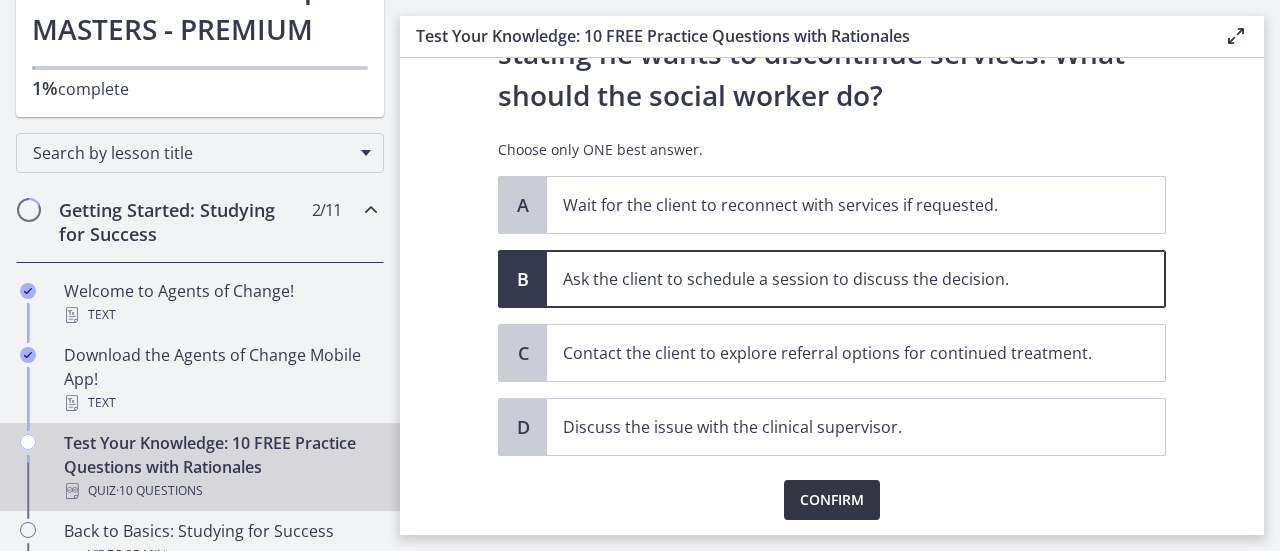 click on "Confirm" at bounding box center [832, 500] 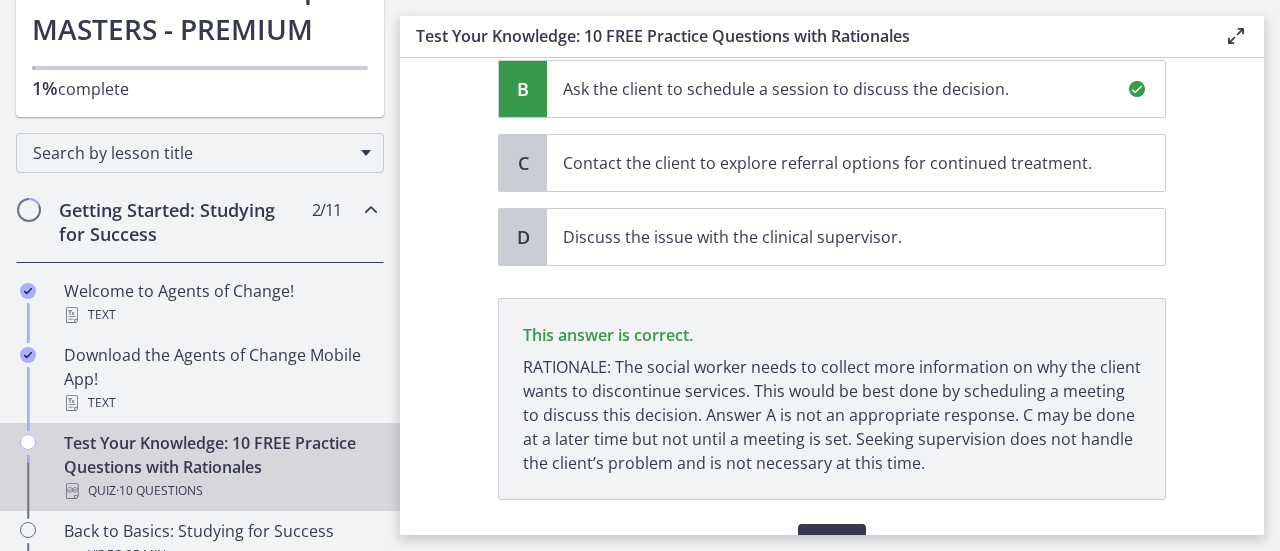 scroll, scrollTop: 595, scrollLeft: 0, axis: vertical 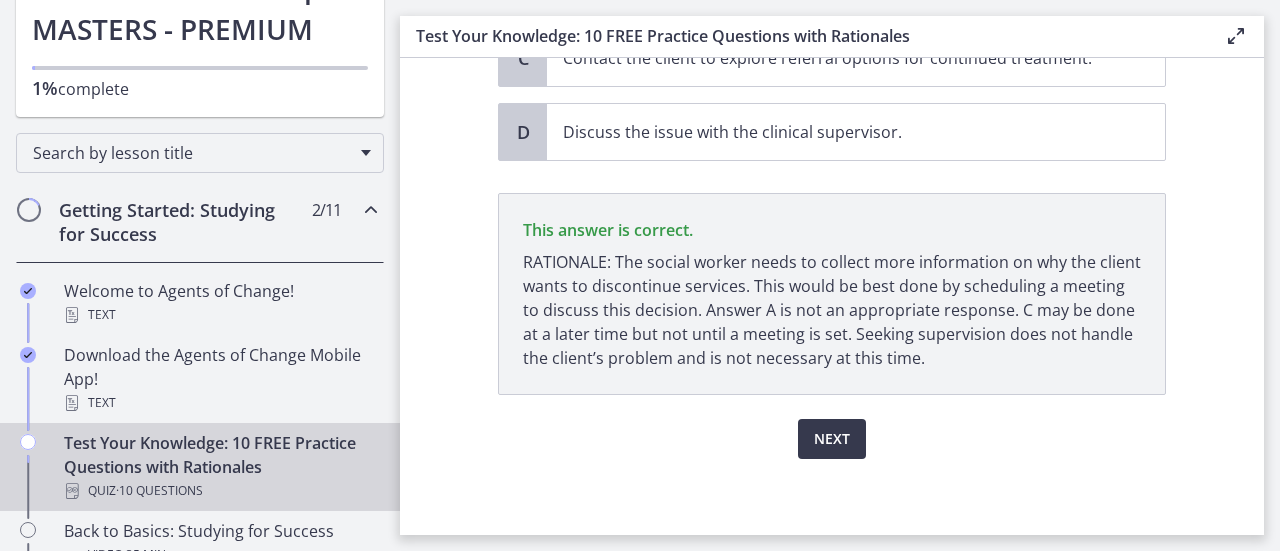 click on "Next" at bounding box center (832, 427) 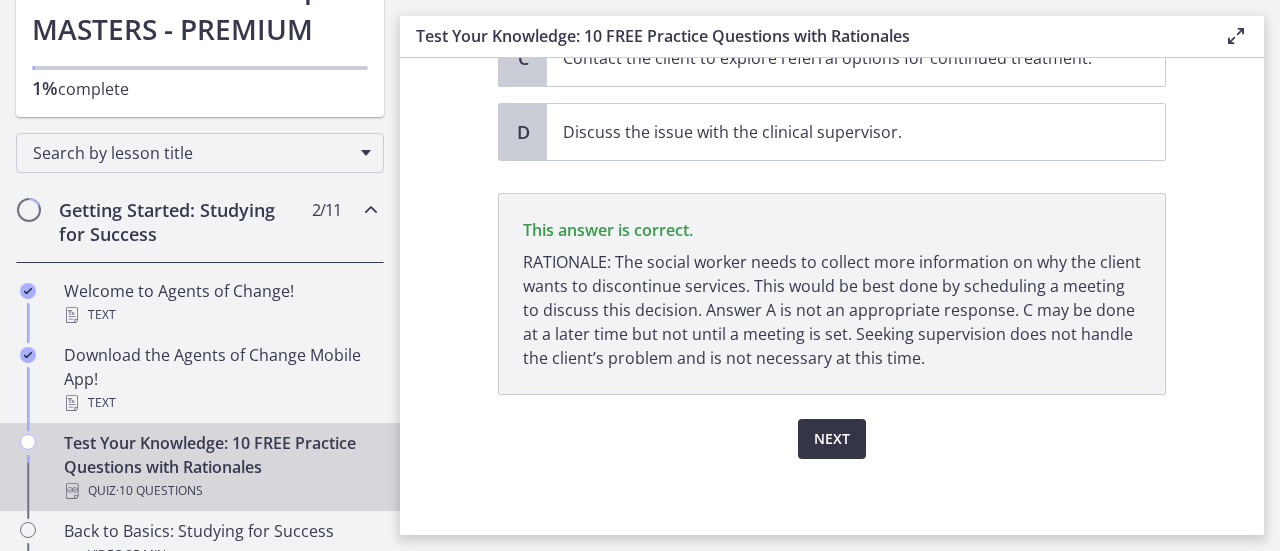 click on "Next" at bounding box center (832, 439) 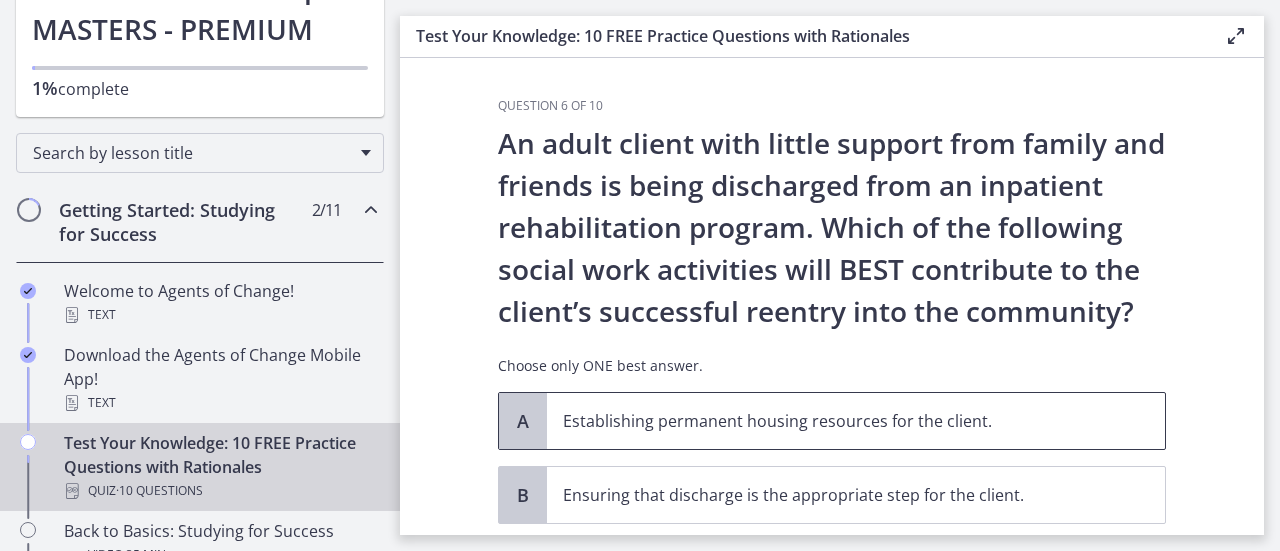 scroll, scrollTop: 200, scrollLeft: 0, axis: vertical 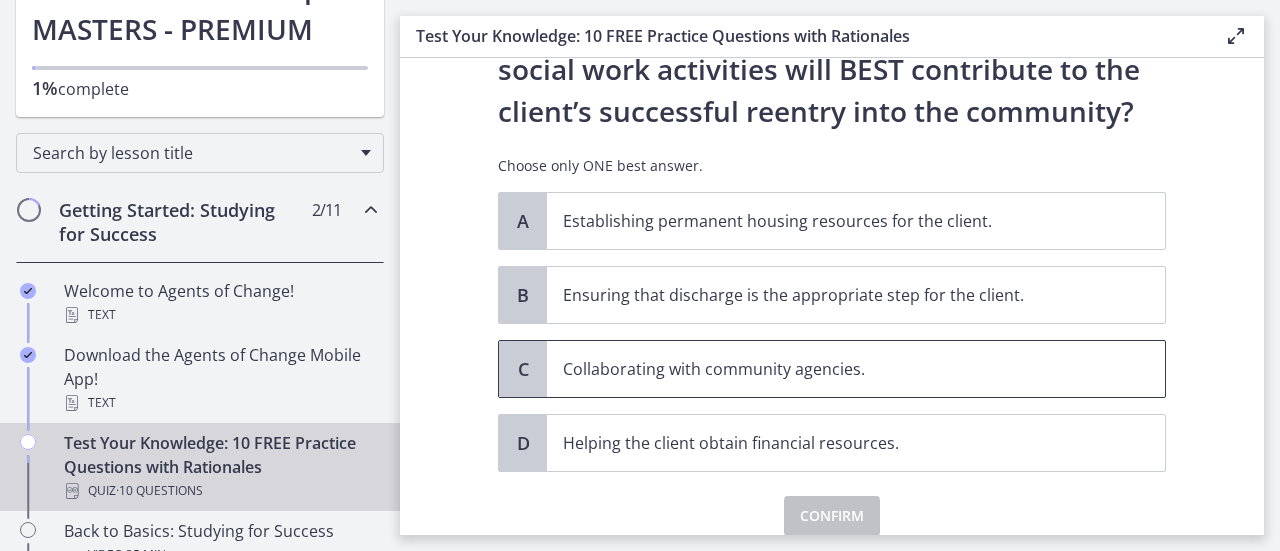 click on "Collaborating with community agencies." at bounding box center (836, 369) 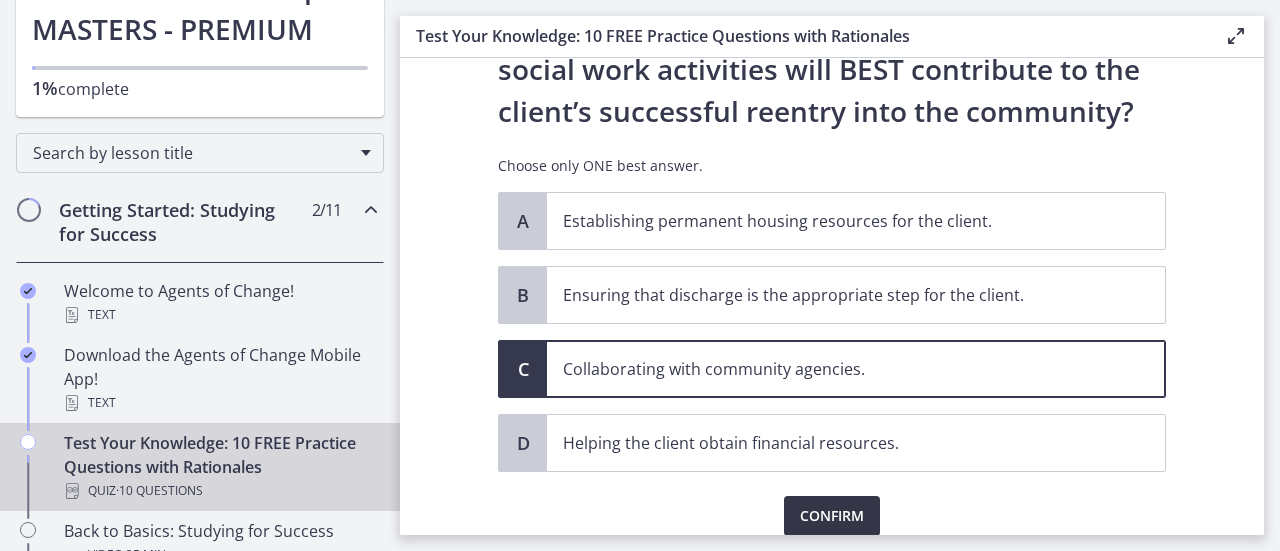 click on "Confirm" at bounding box center [832, 516] 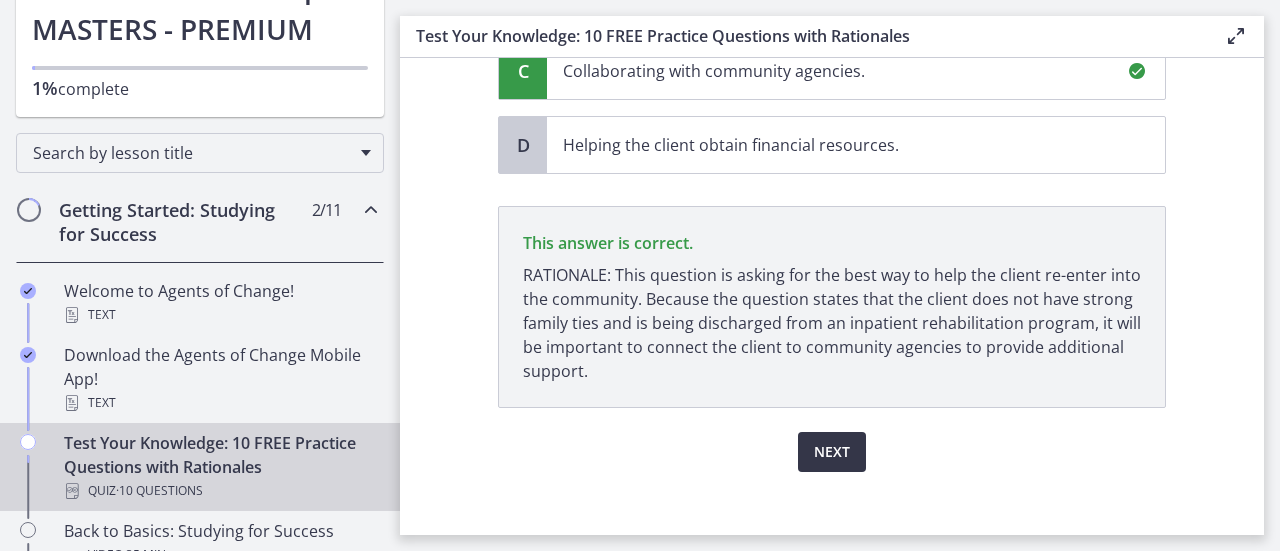 scroll, scrollTop: 511, scrollLeft: 0, axis: vertical 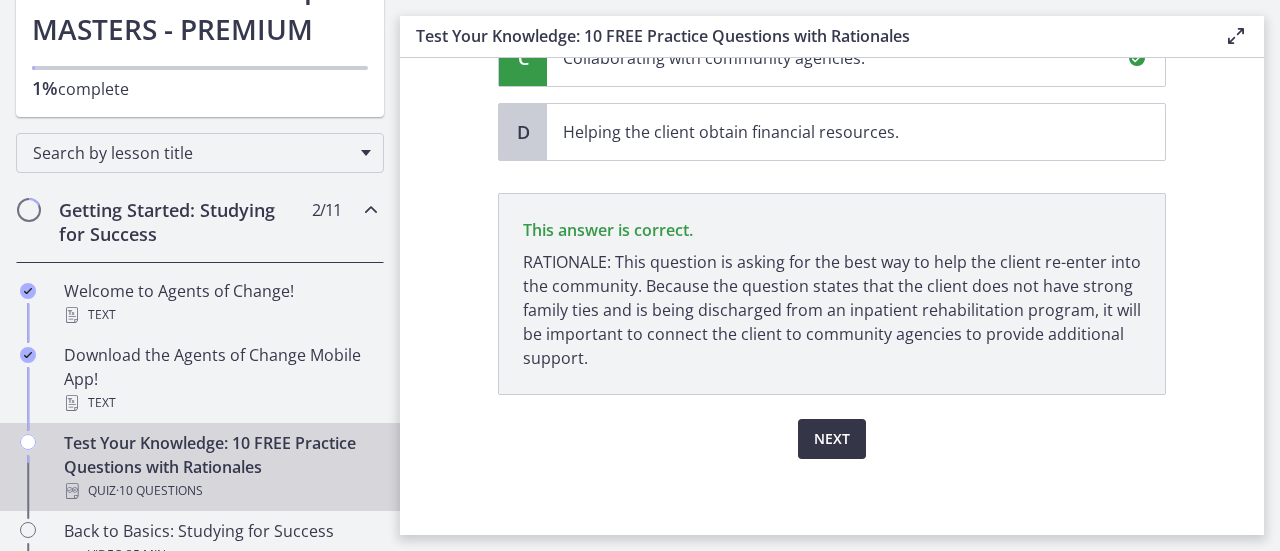 click on "Next" at bounding box center [832, 439] 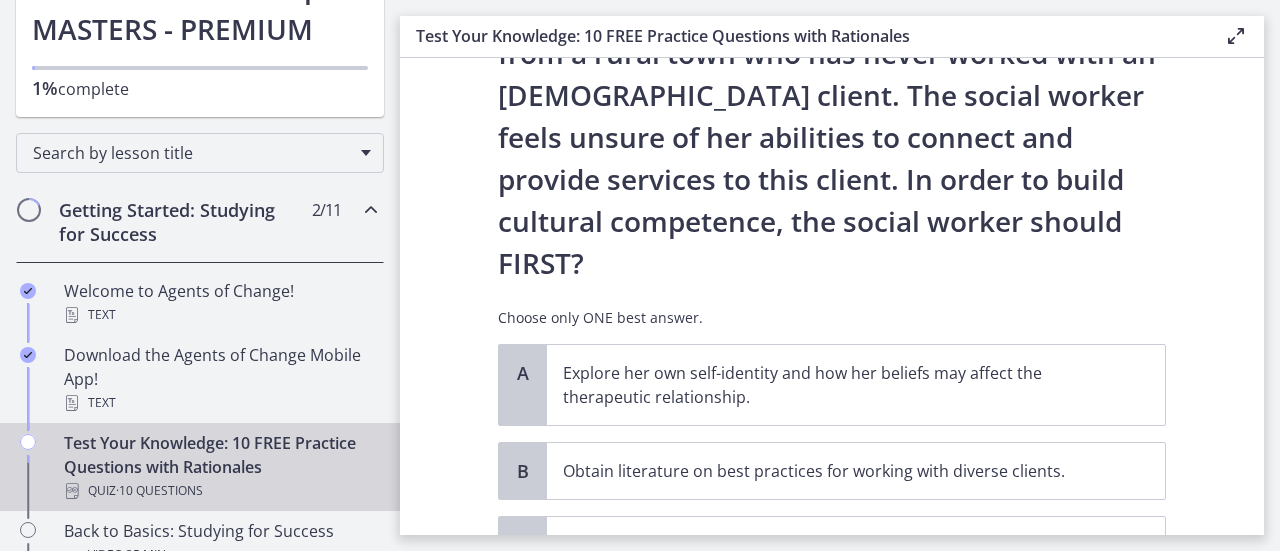 scroll, scrollTop: 400, scrollLeft: 0, axis: vertical 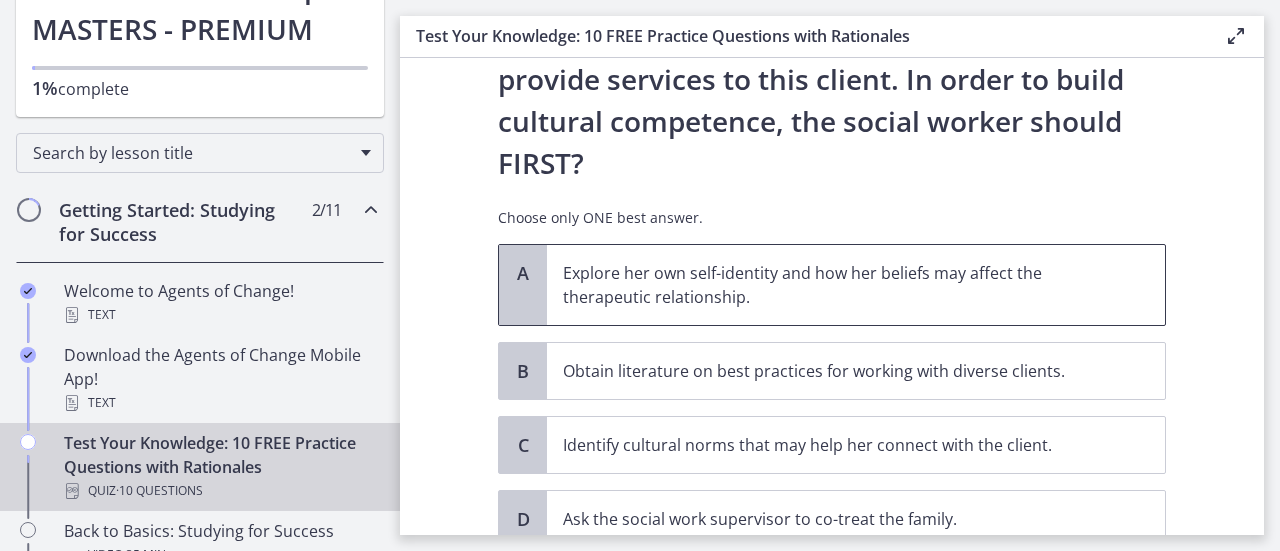 click on "Explore her own self-identity and how her beliefs may affect the therapeutic relationship." at bounding box center [836, 285] 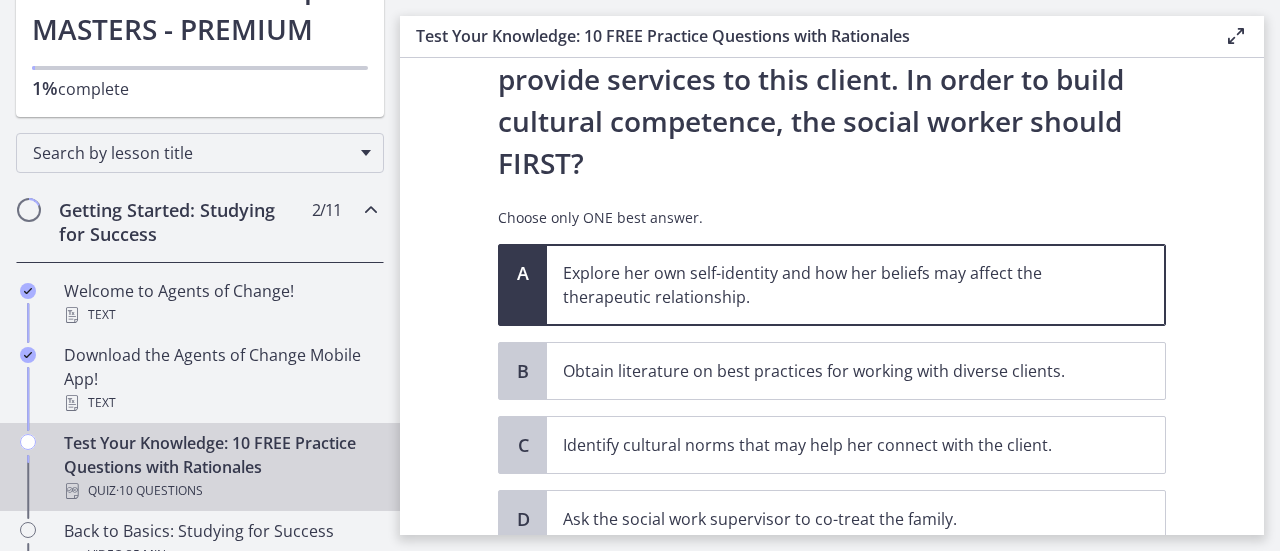 click on "Confirm" at bounding box center (832, 592) 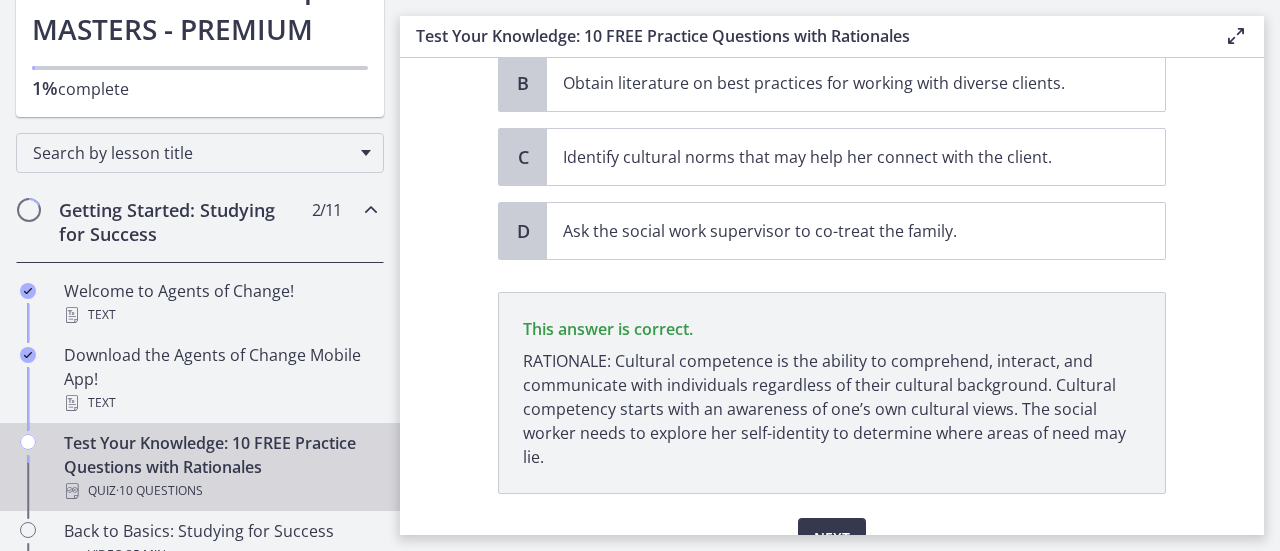 scroll, scrollTop: 703, scrollLeft: 0, axis: vertical 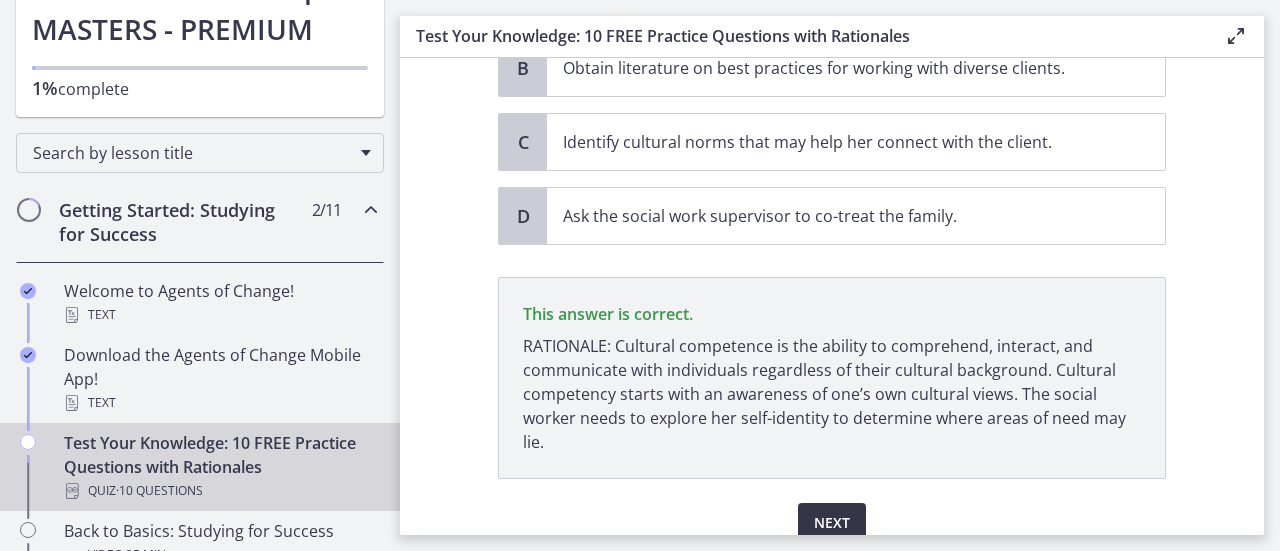 click on "Next" at bounding box center (832, 523) 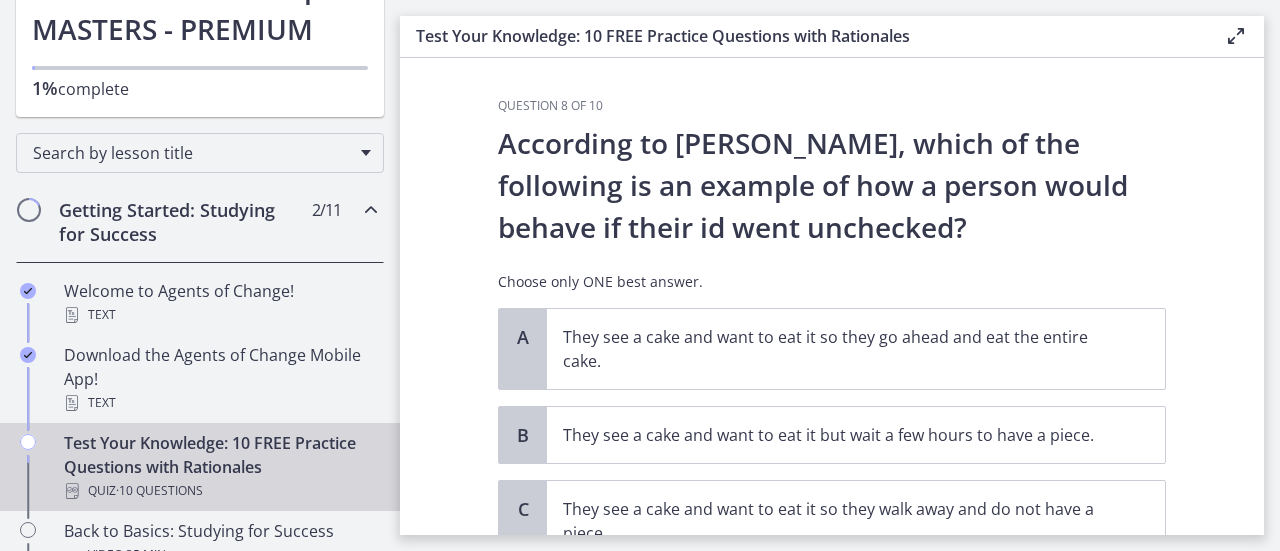 scroll, scrollTop: 200, scrollLeft: 0, axis: vertical 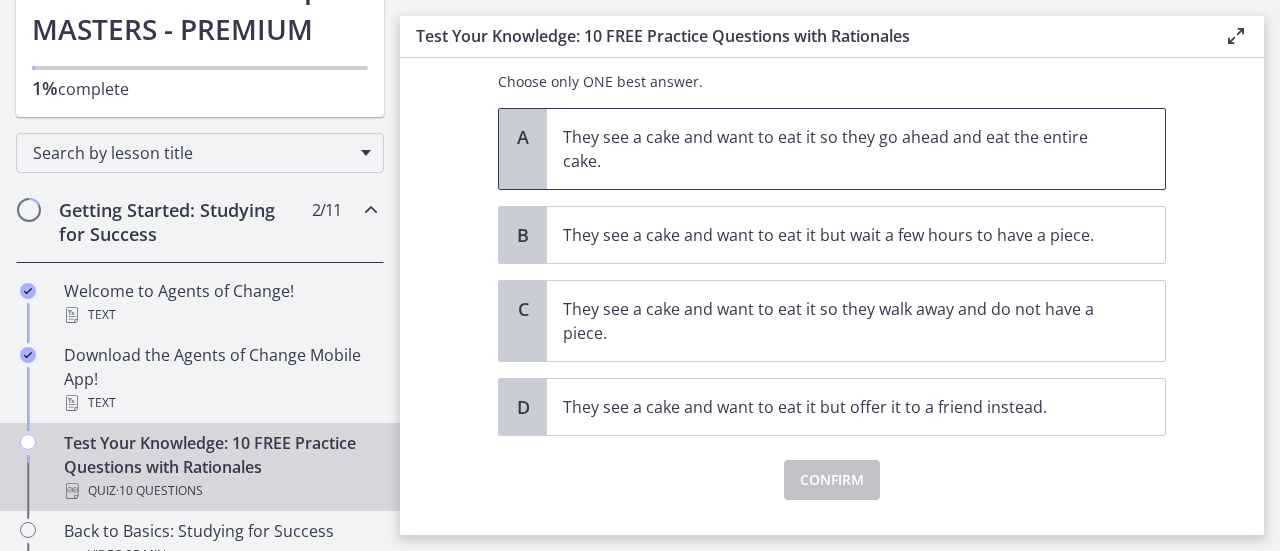 click on "They see a cake and want to eat it so they go ahead and eat the entire cake." at bounding box center (836, 149) 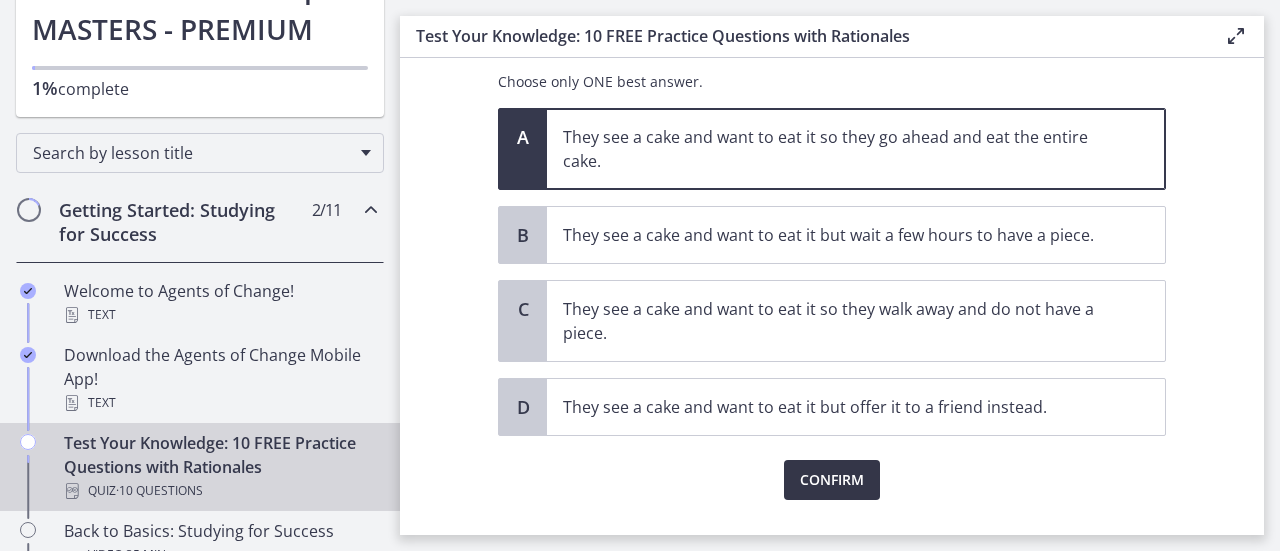 click on "Confirm" at bounding box center [832, 480] 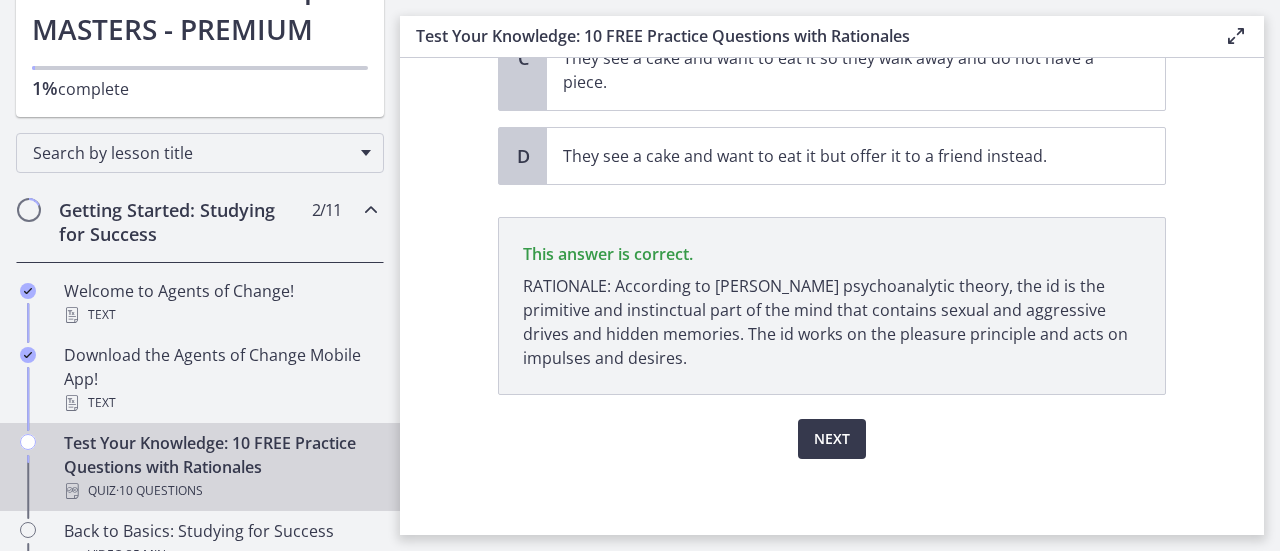 scroll, scrollTop: 451, scrollLeft: 0, axis: vertical 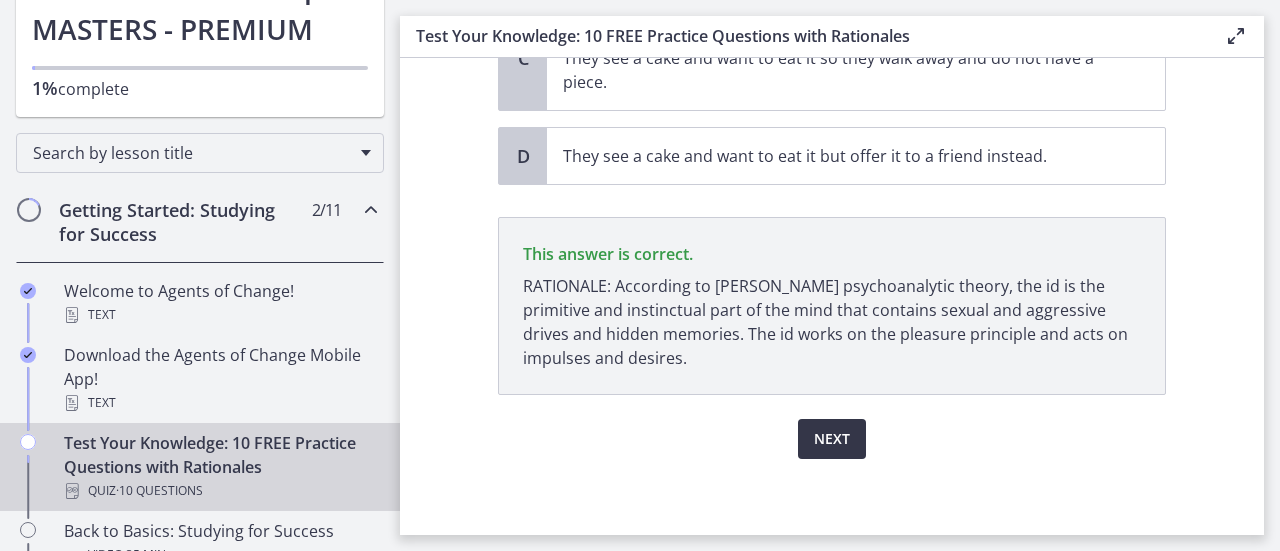 click on "Next" at bounding box center (832, 439) 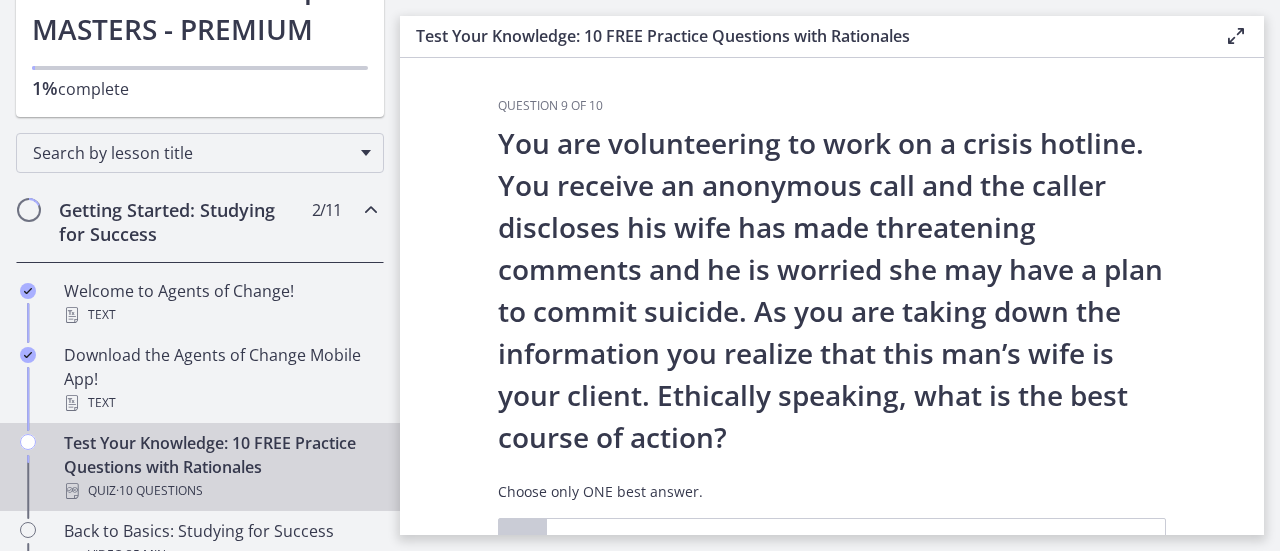 scroll, scrollTop: 300, scrollLeft: 0, axis: vertical 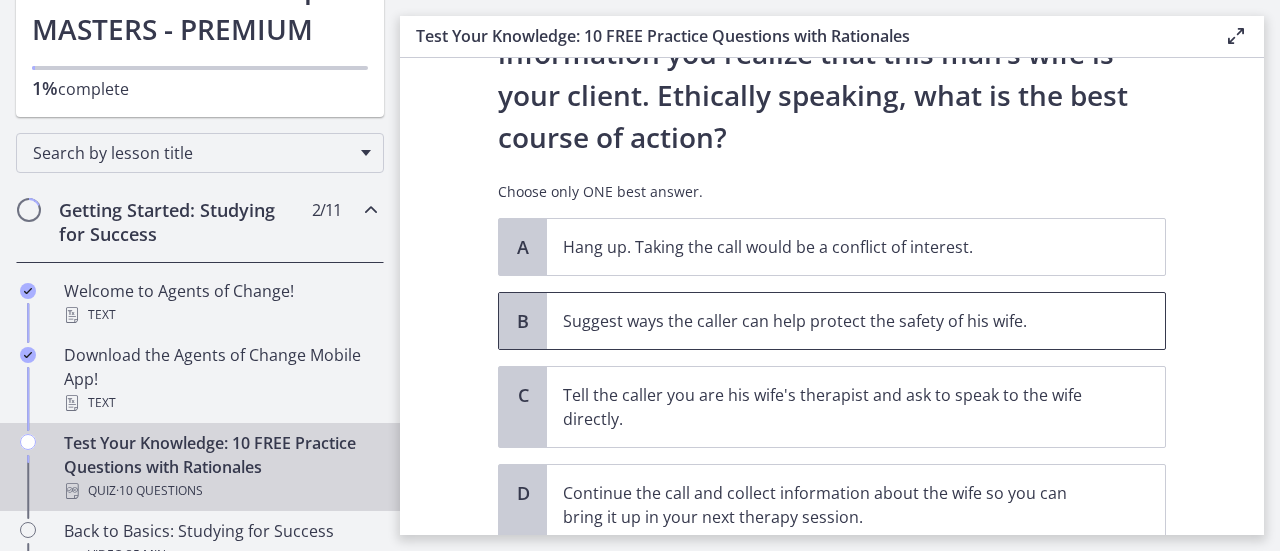 click on "Suggest ways the caller can help protect the safety of his wife." at bounding box center (836, 321) 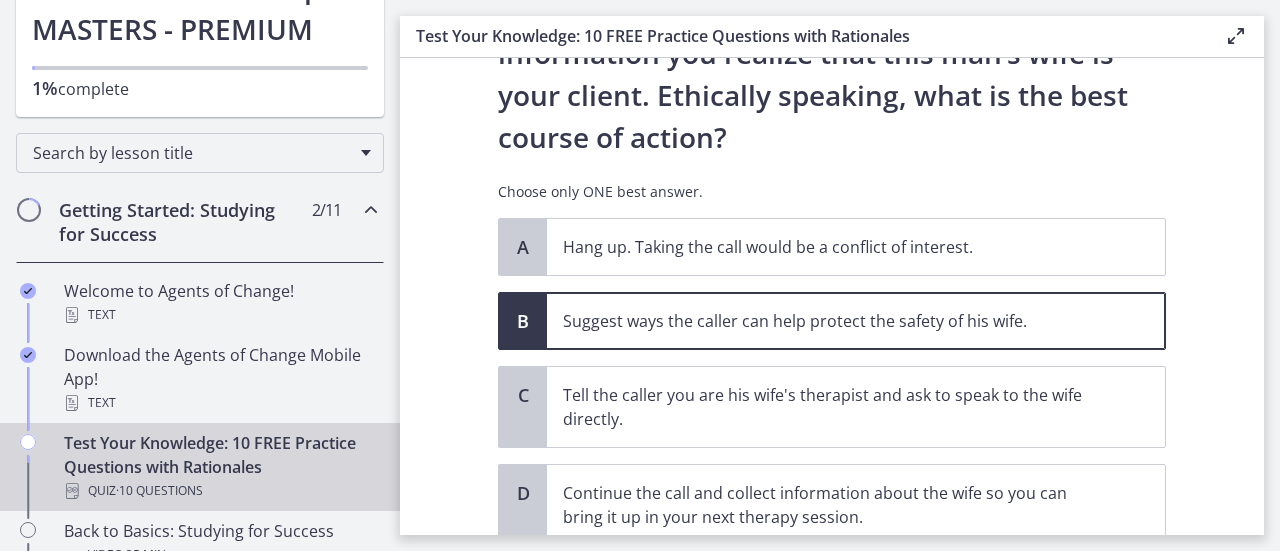 scroll, scrollTop: 452, scrollLeft: 0, axis: vertical 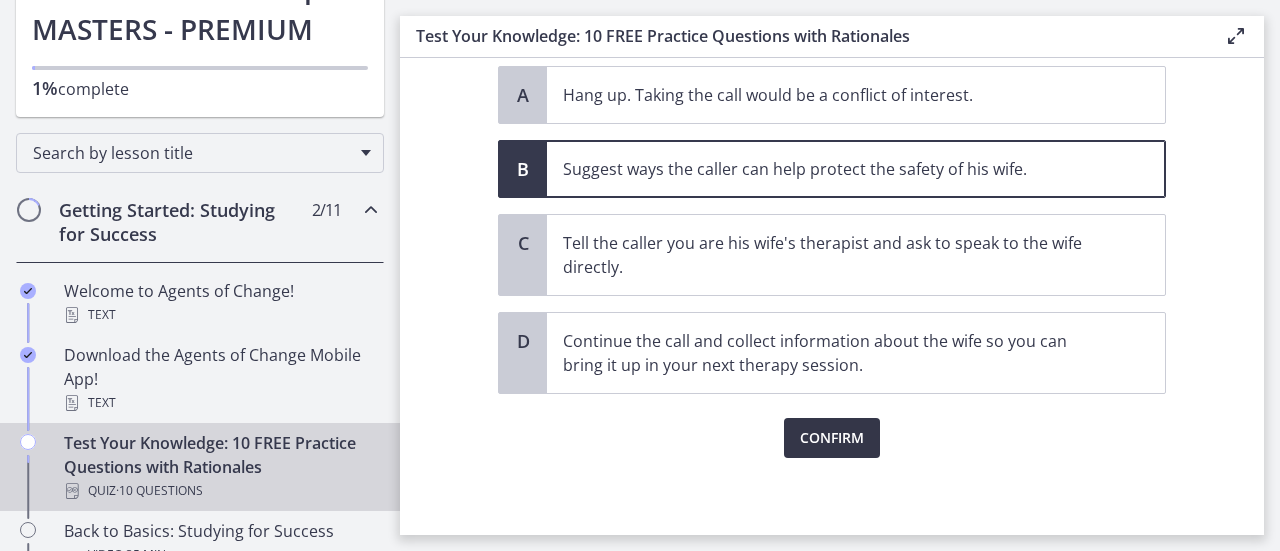 click on "Confirm" at bounding box center (832, 438) 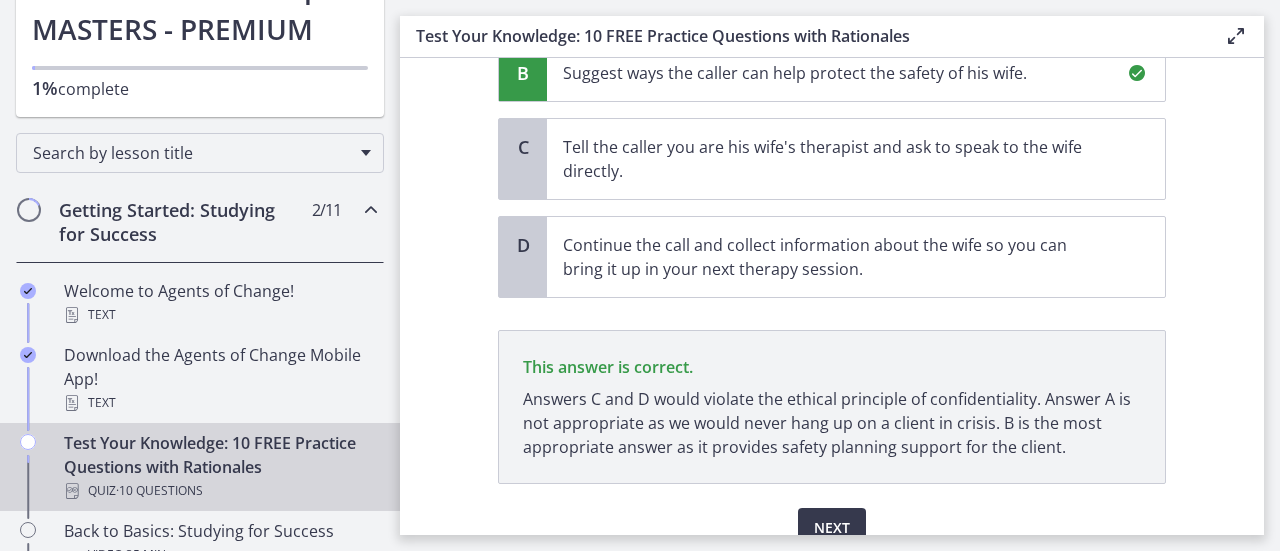 scroll, scrollTop: 637, scrollLeft: 0, axis: vertical 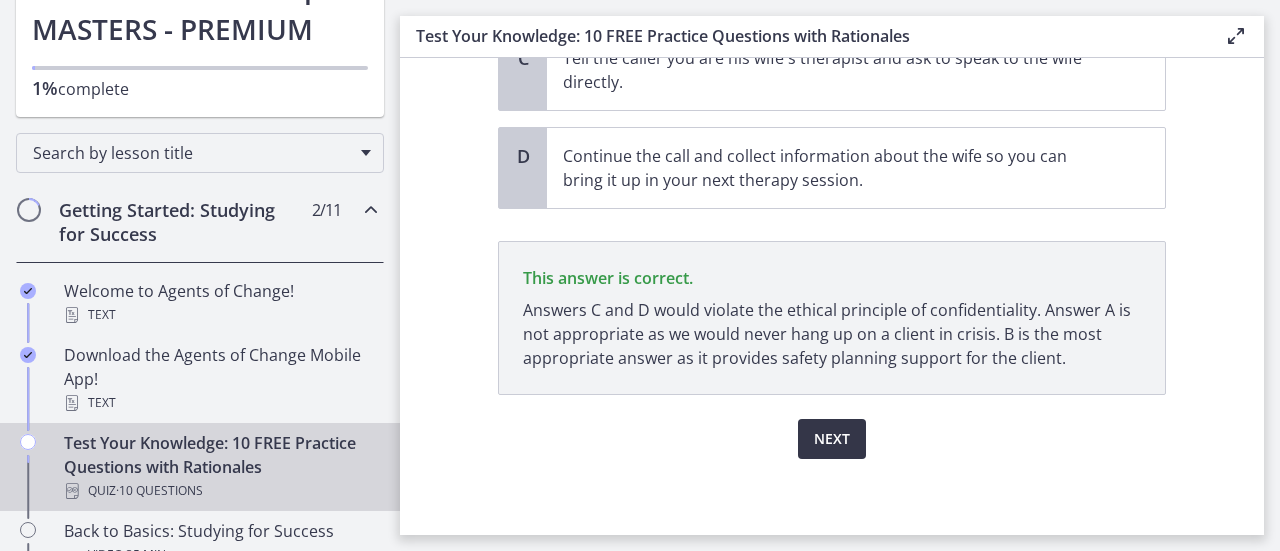 click on "Next" at bounding box center [832, 439] 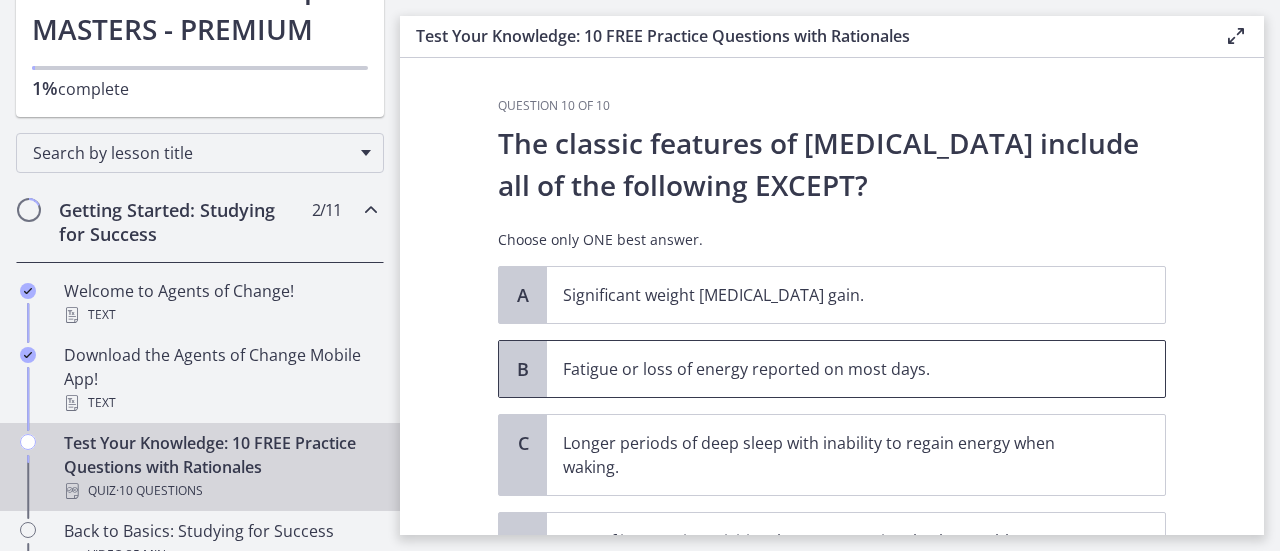 scroll, scrollTop: 176, scrollLeft: 0, axis: vertical 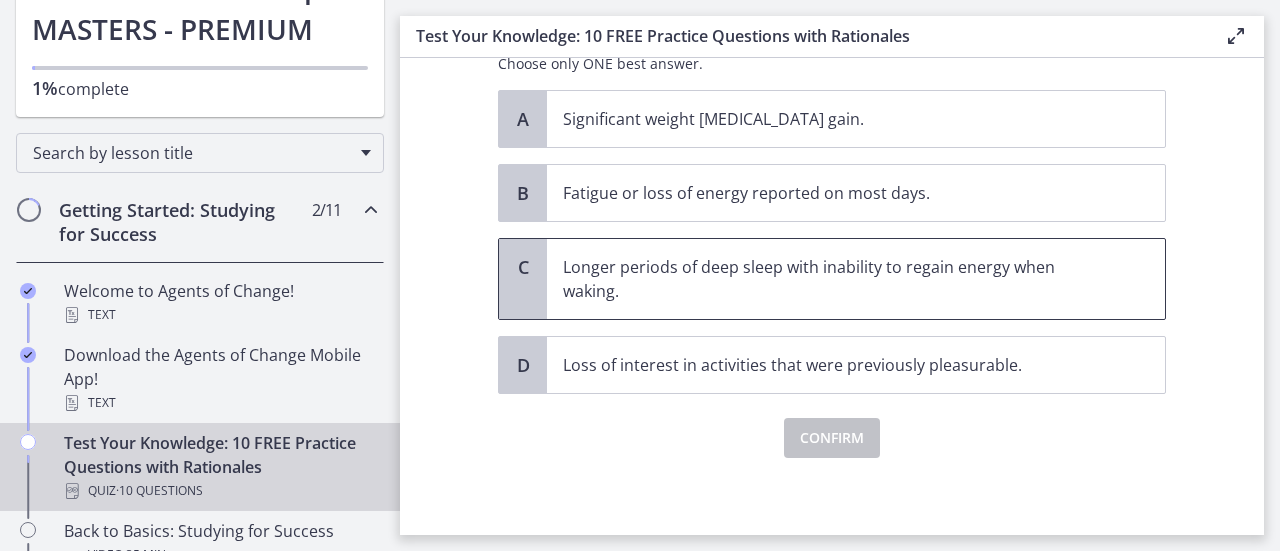 click on "Longer periods of deep sleep with inability to regain energy when waking." at bounding box center (836, 279) 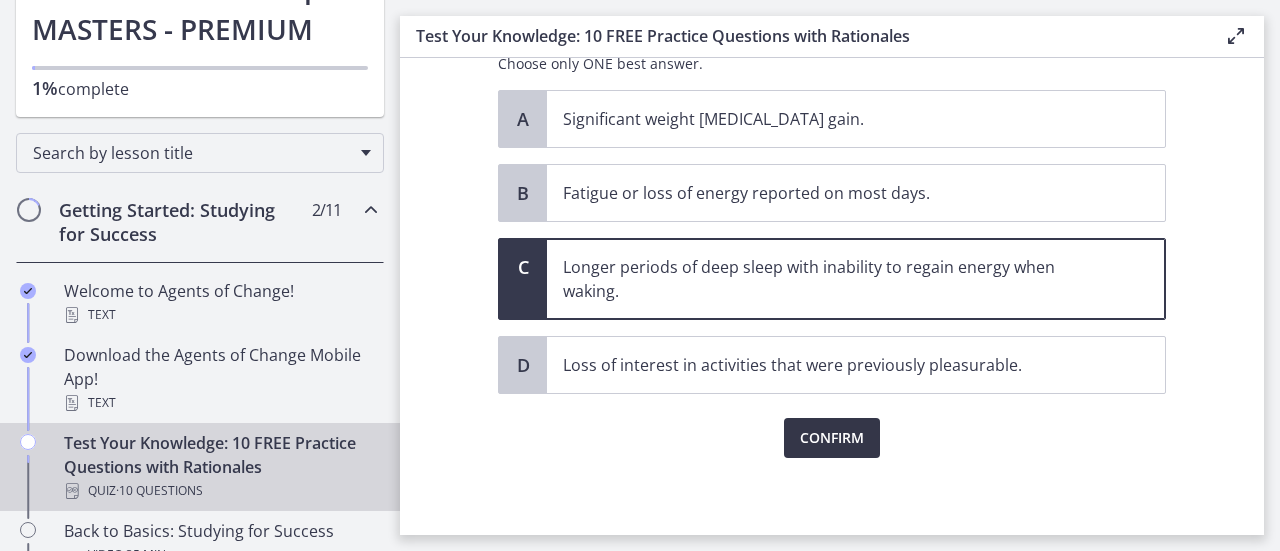 click on "Confirm" at bounding box center [832, 438] 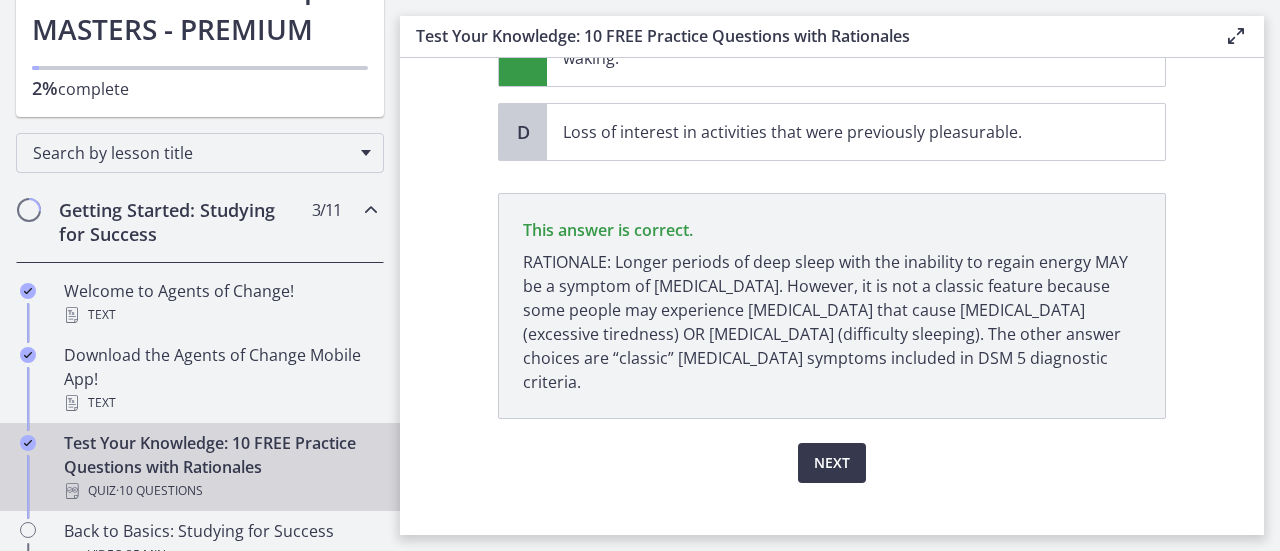 scroll, scrollTop: 409, scrollLeft: 0, axis: vertical 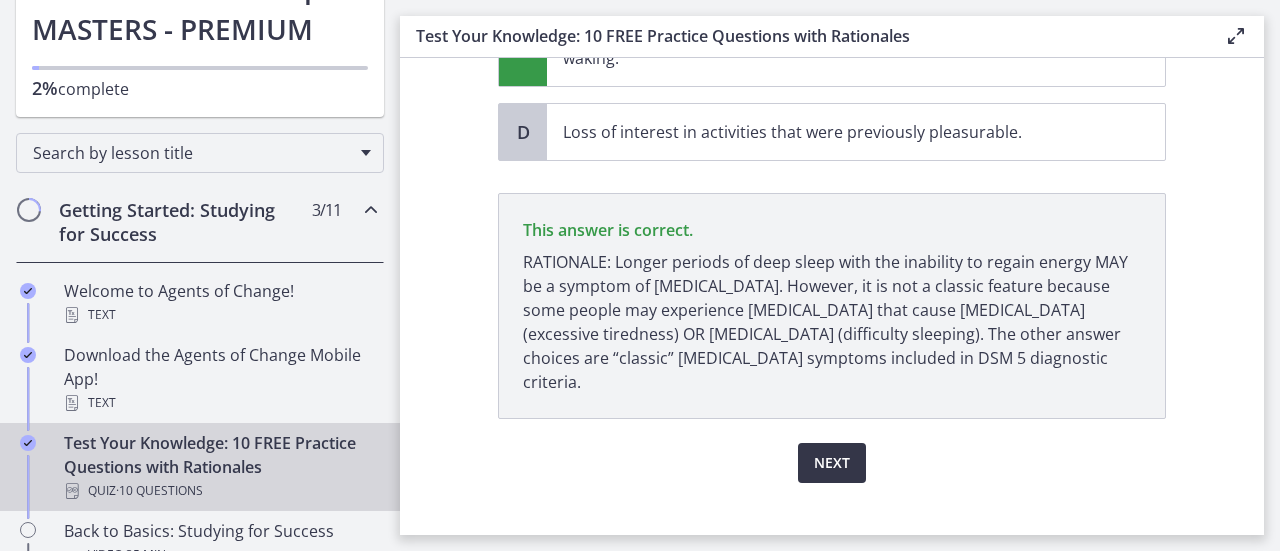 click on "Next" at bounding box center [832, 463] 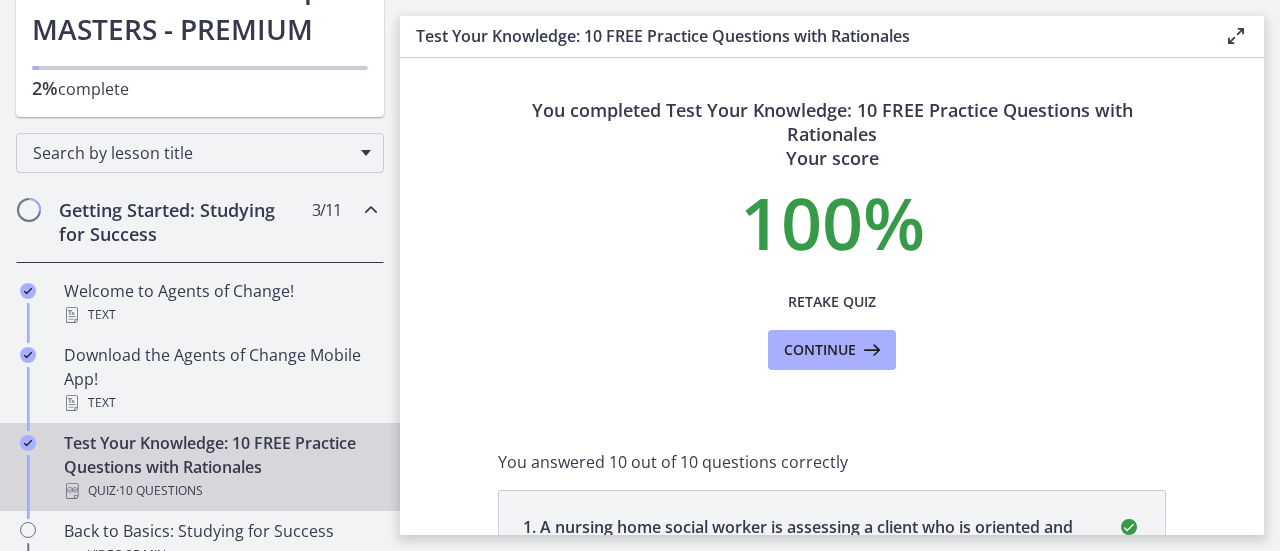 scroll, scrollTop: 200, scrollLeft: 0, axis: vertical 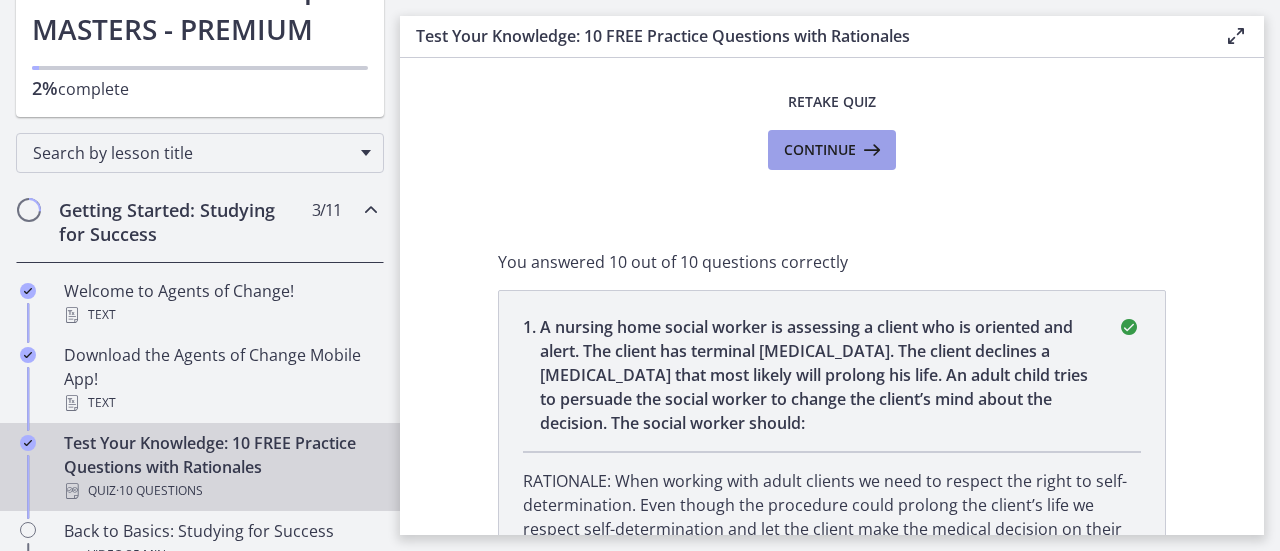 click on "Continue" at bounding box center (820, 150) 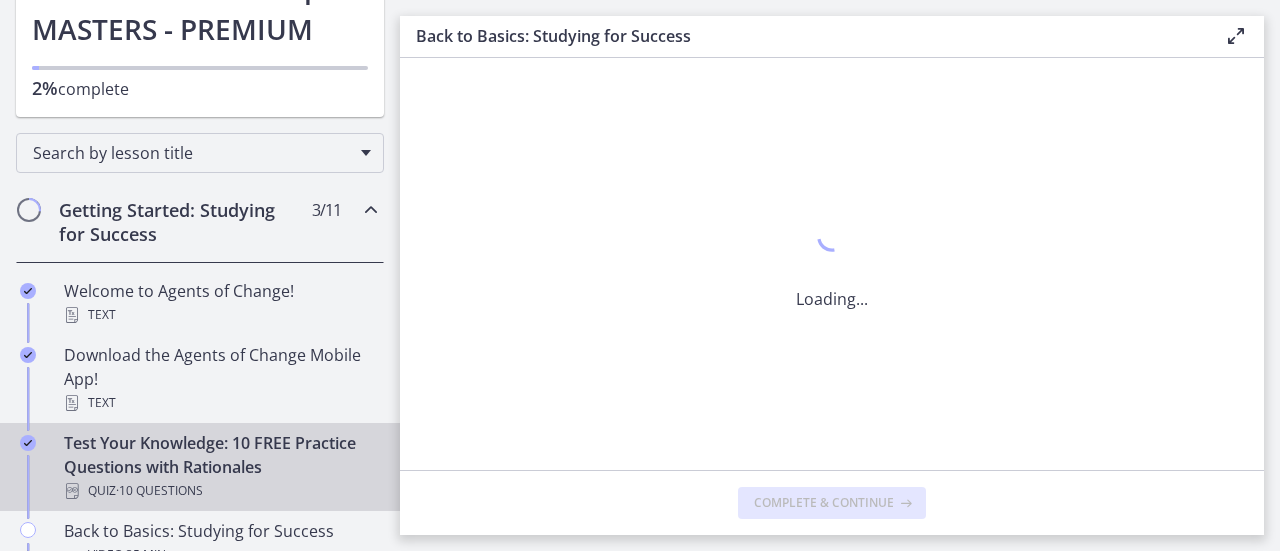 scroll, scrollTop: 0, scrollLeft: 0, axis: both 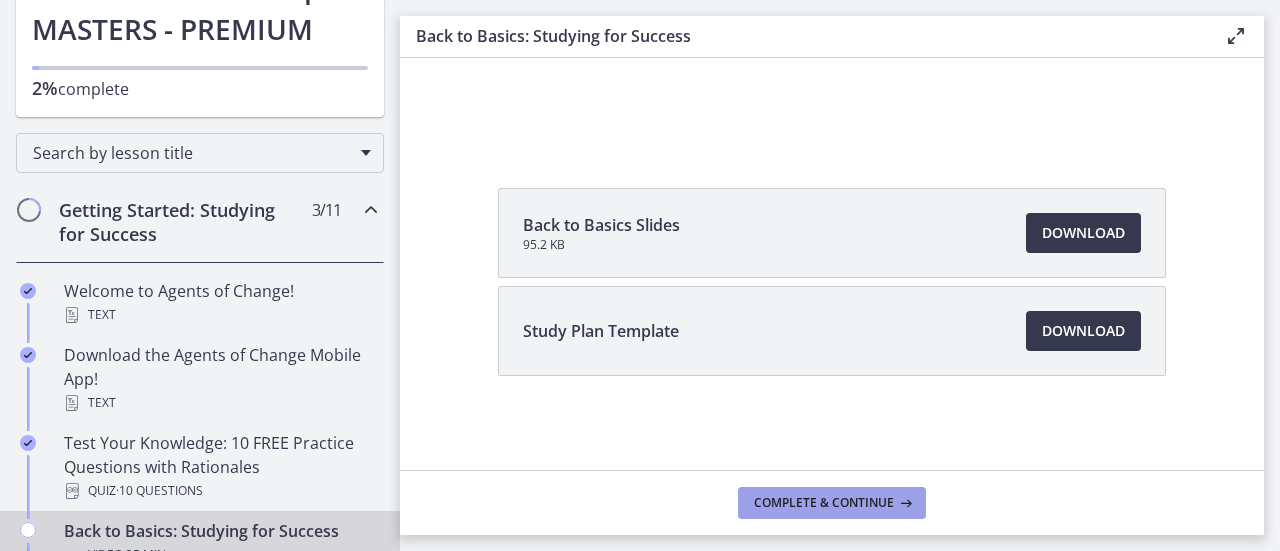click on "Complete & continue" at bounding box center (824, 503) 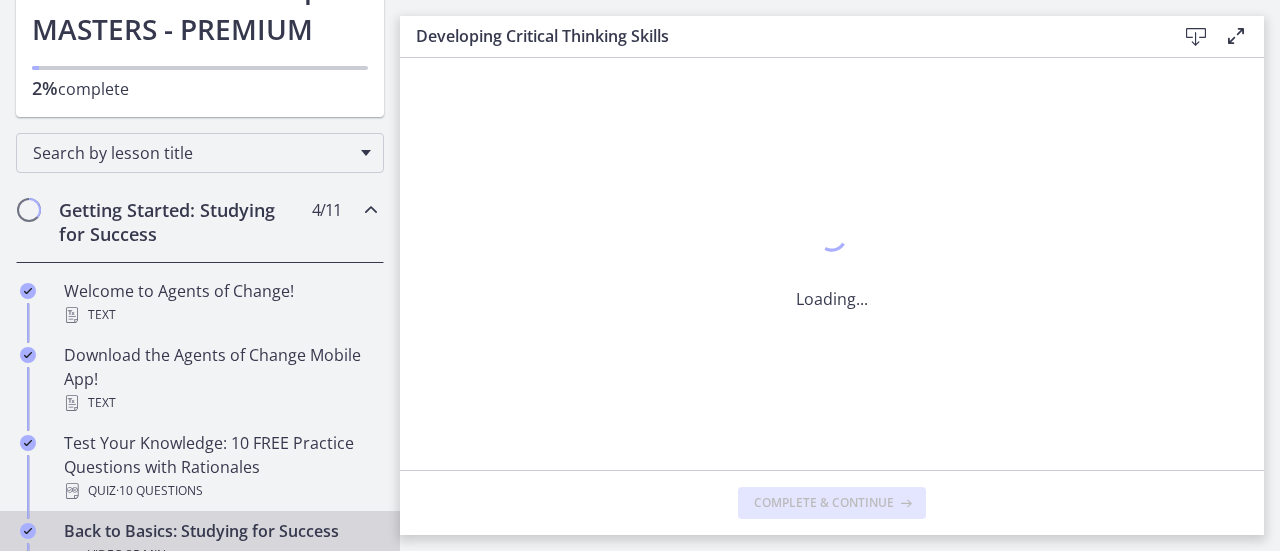 scroll, scrollTop: 0, scrollLeft: 0, axis: both 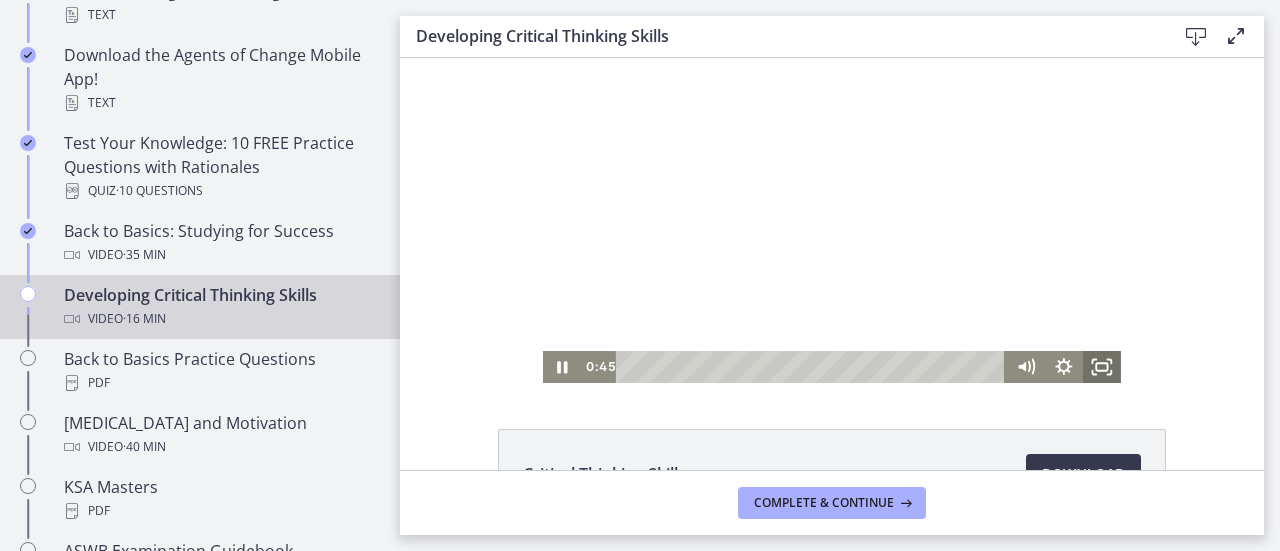 click 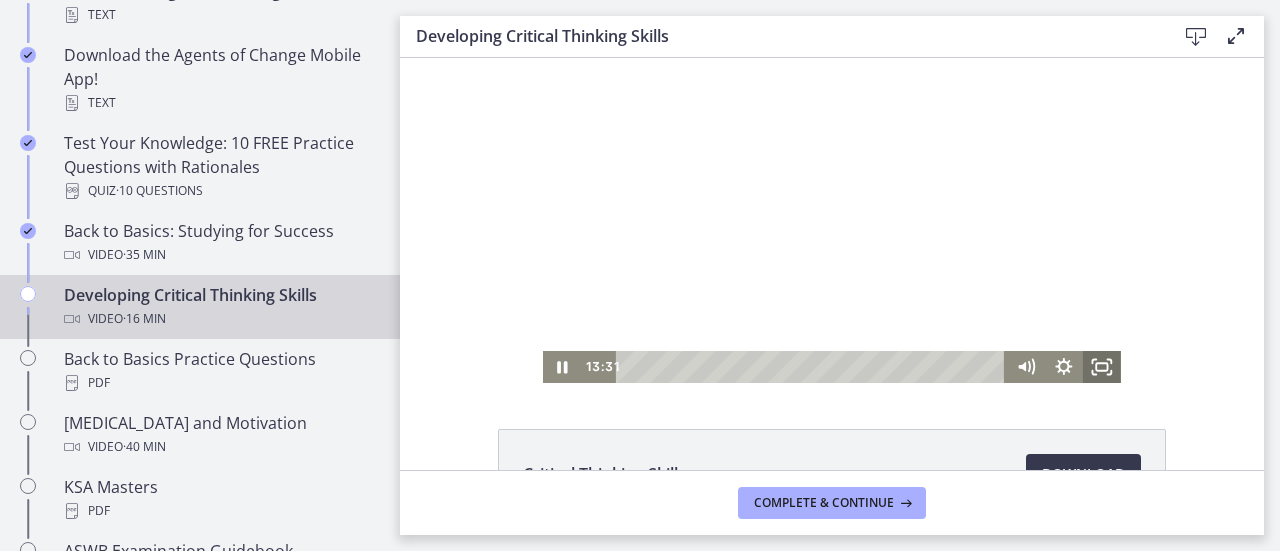 drag, startPoint x: 1092, startPoint y: 369, endPoint x: 1488, endPoint y: 553, distance: 436.66006 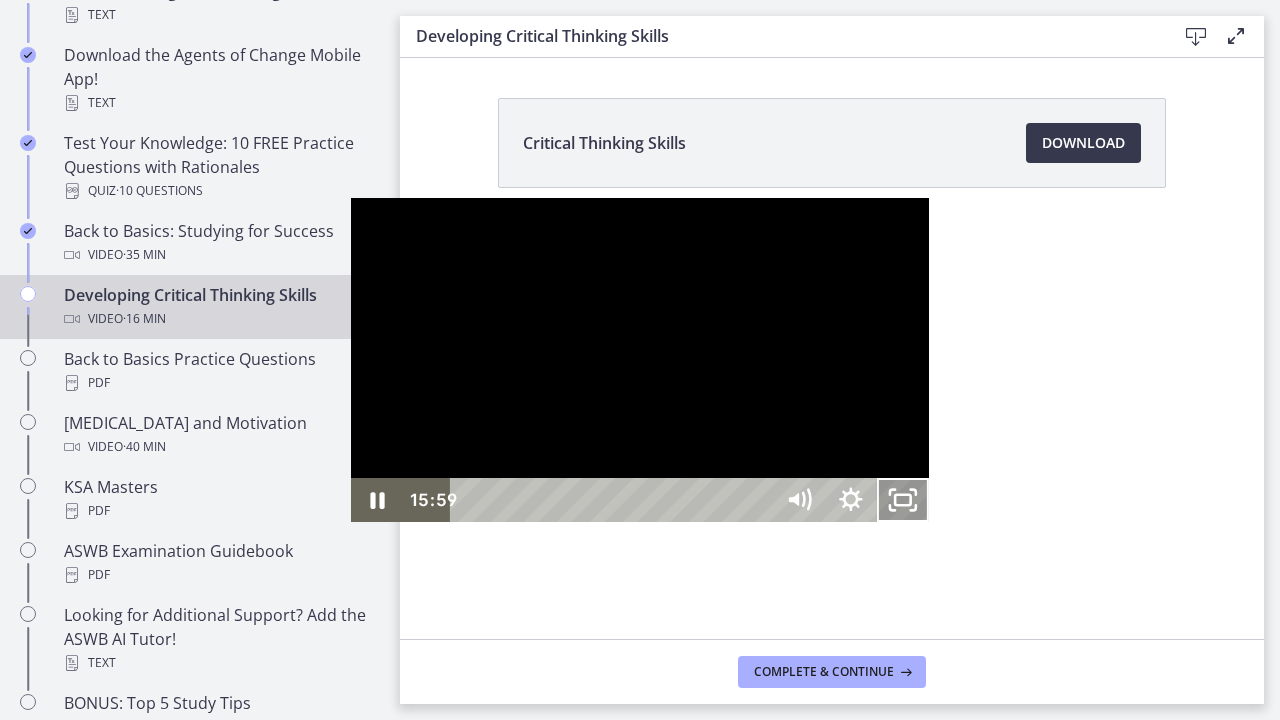 click 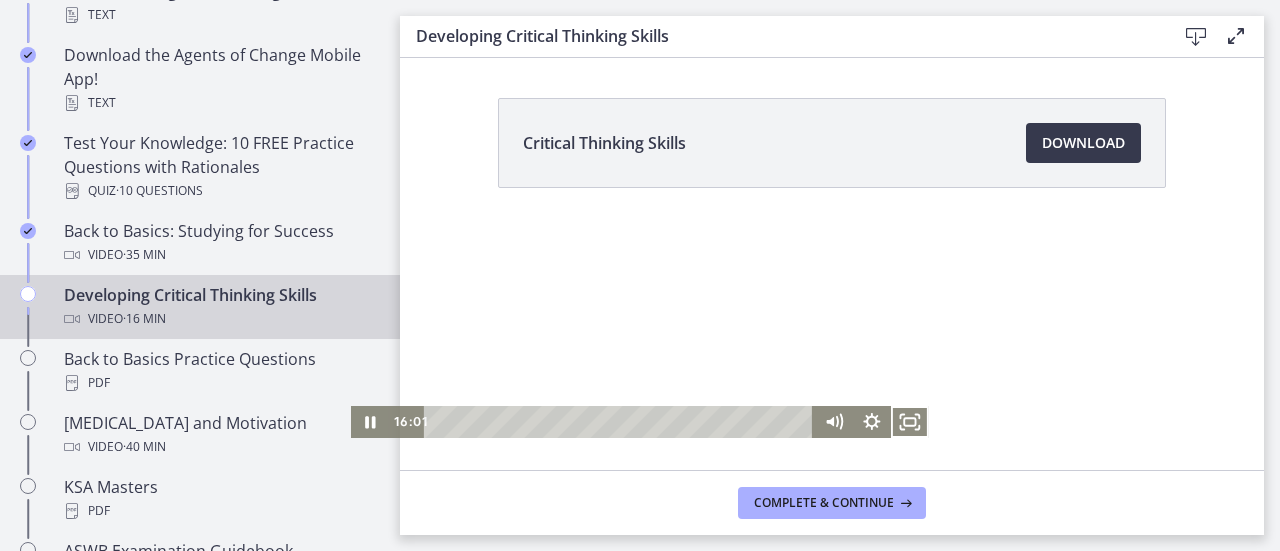 scroll, scrollTop: 144, scrollLeft: 0, axis: vertical 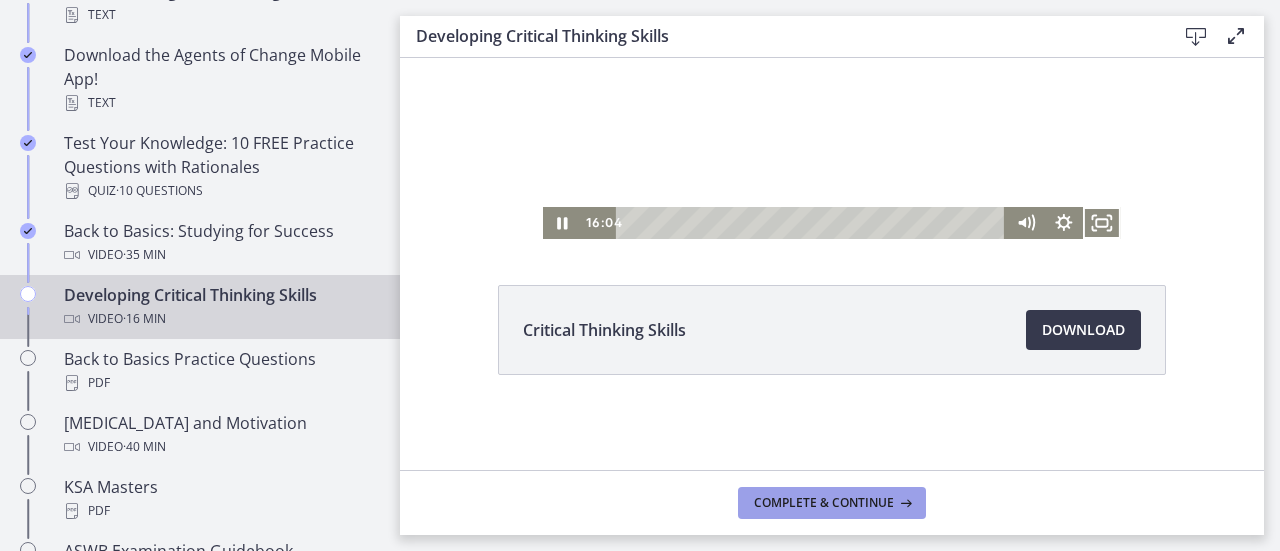 click at bounding box center [904, 503] 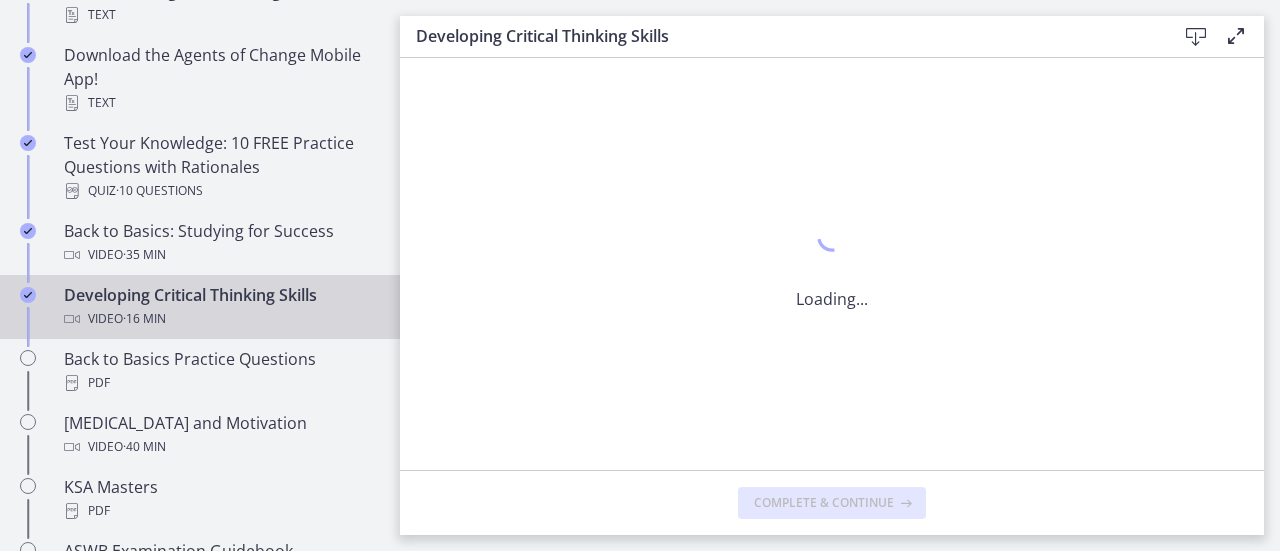 scroll, scrollTop: 0, scrollLeft: 0, axis: both 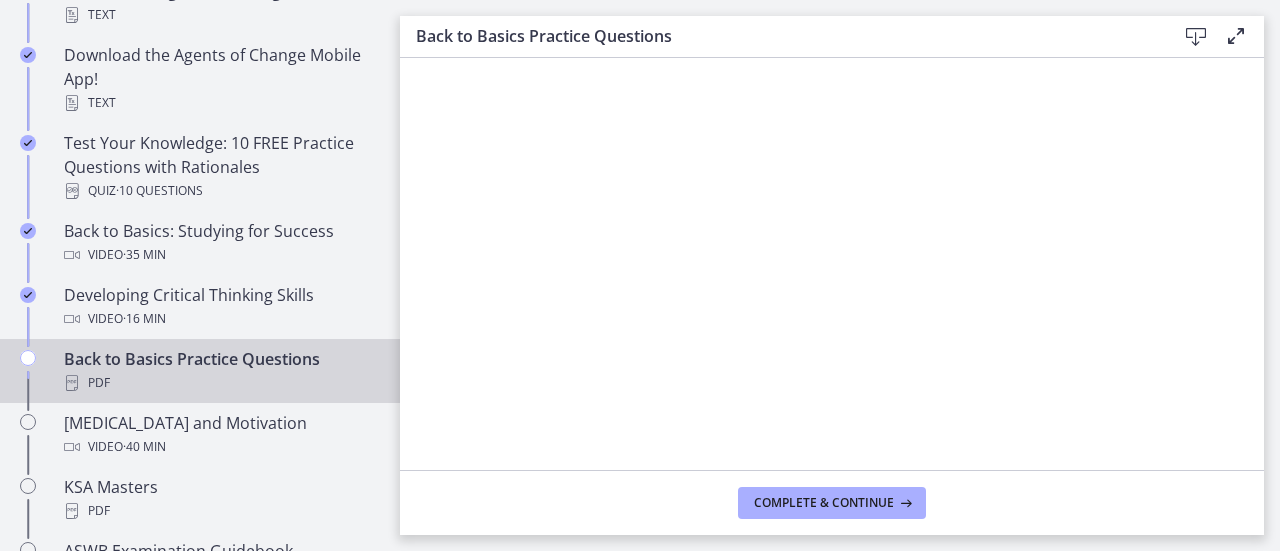 click at bounding box center (1236, 36) 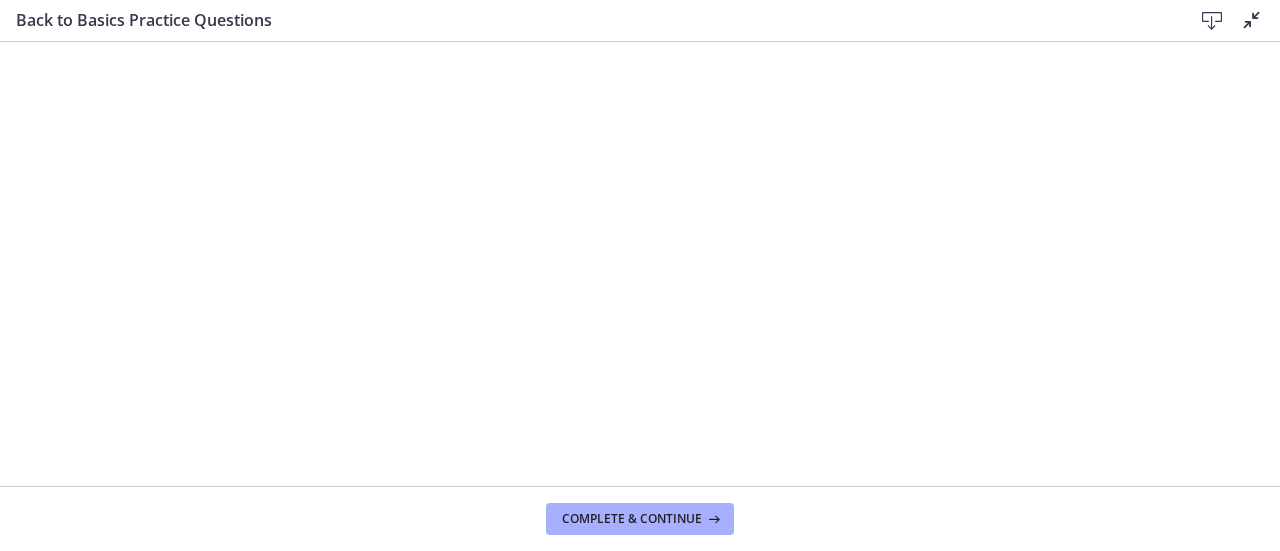 click at bounding box center (1252, 20) 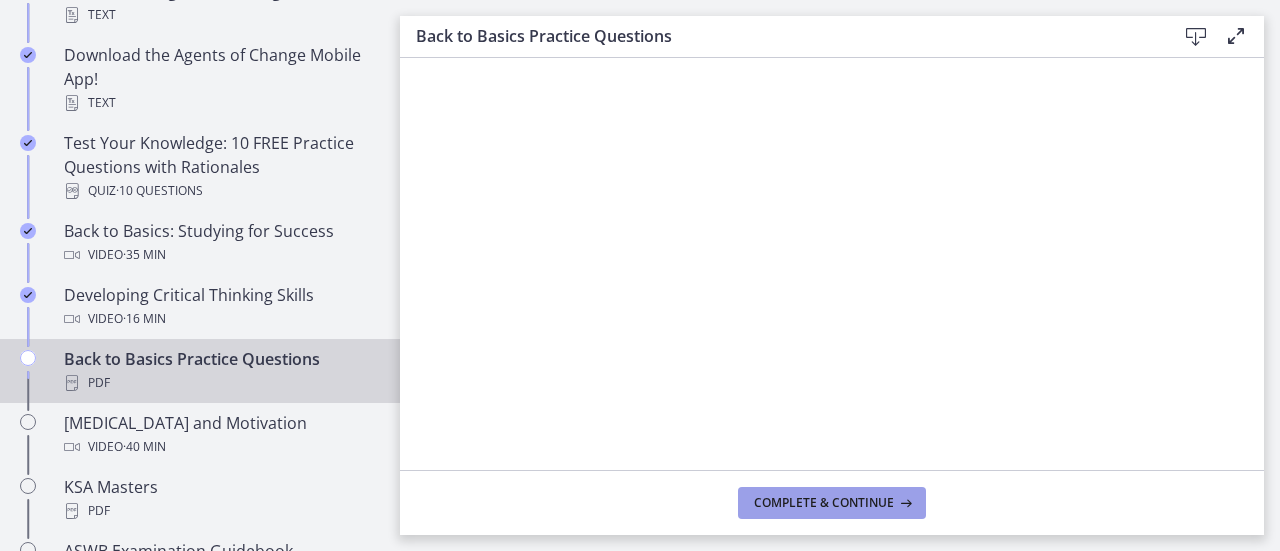 click on "Complete & continue" at bounding box center [824, 503] 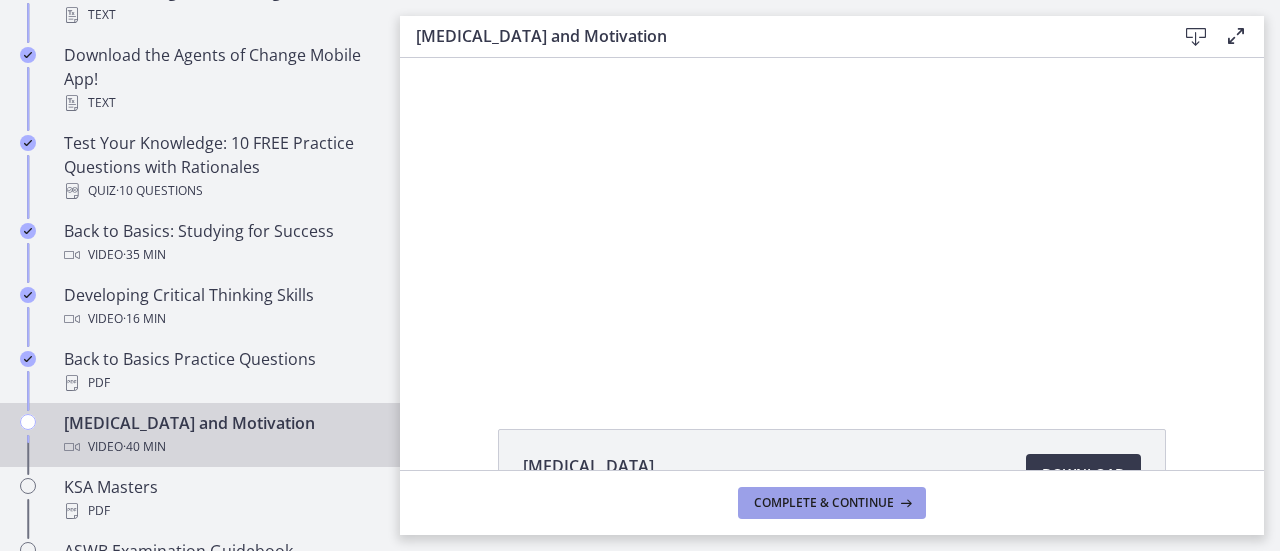 scroll, scrollTop: 0, scrollLeft: 0, axis: both 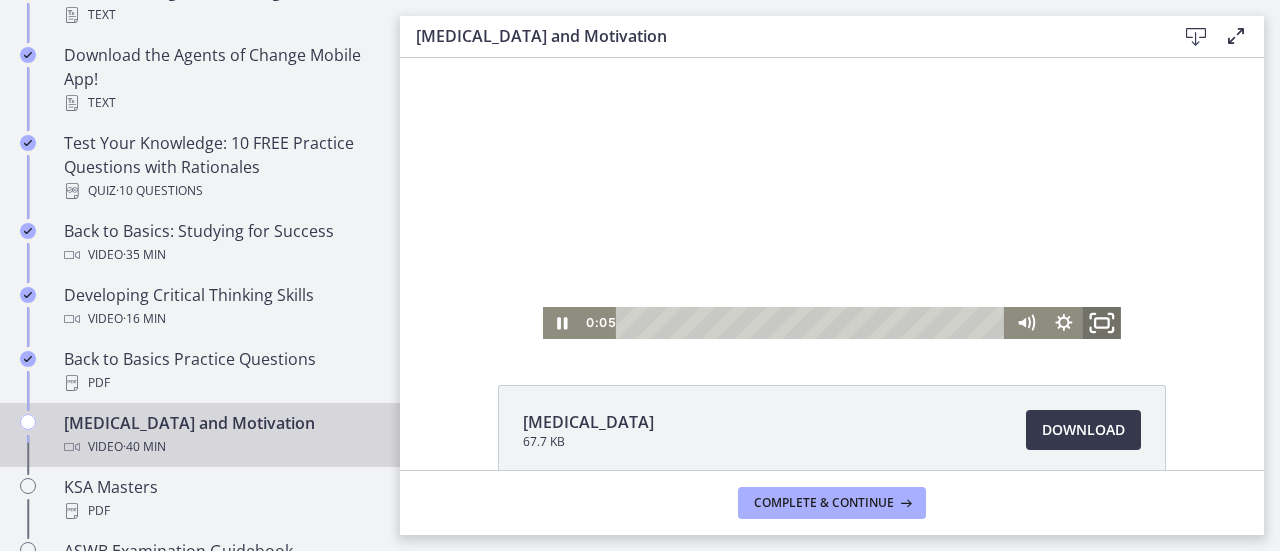 click 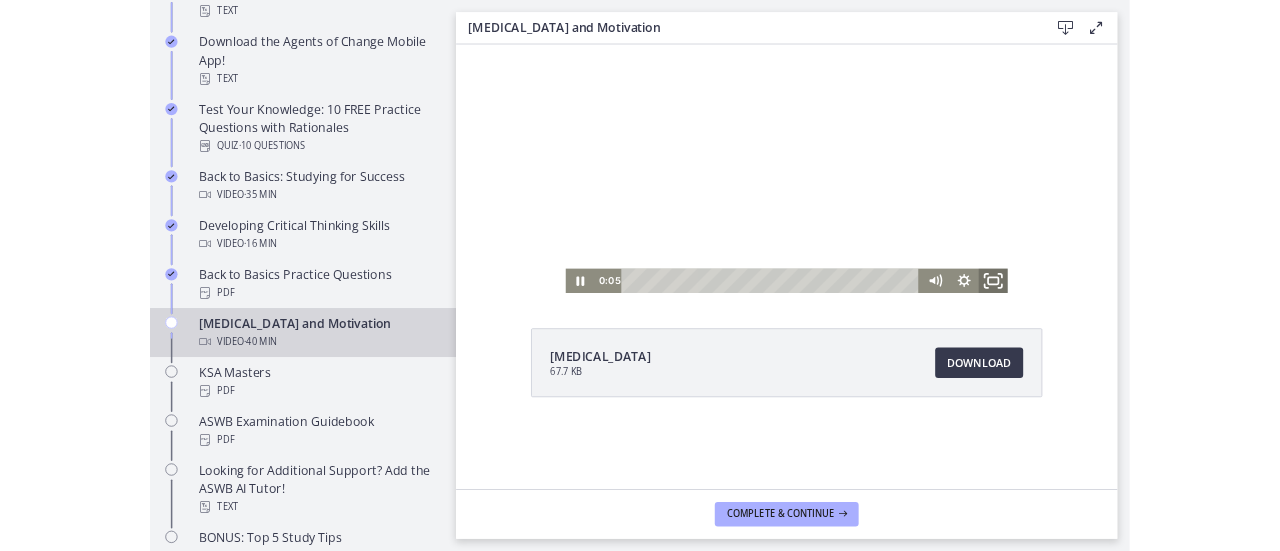 scroll, scrollTop: 0, scrollLeft: 0, axis: both 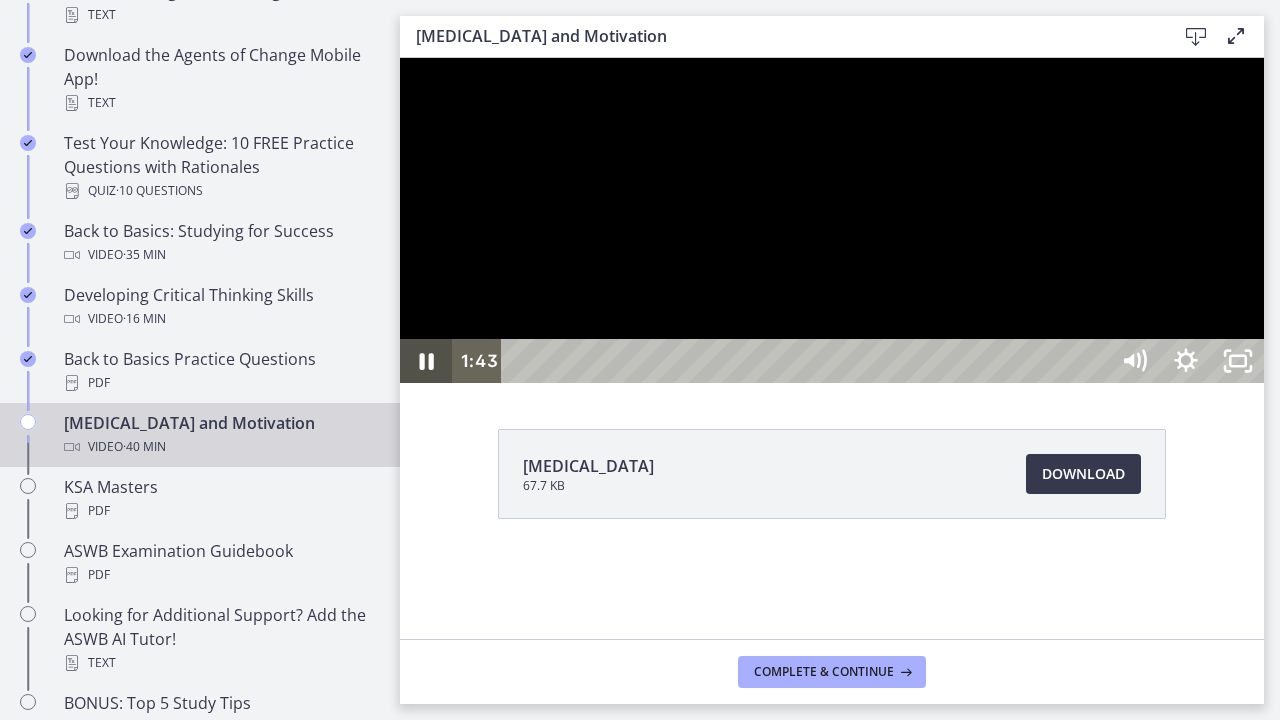click 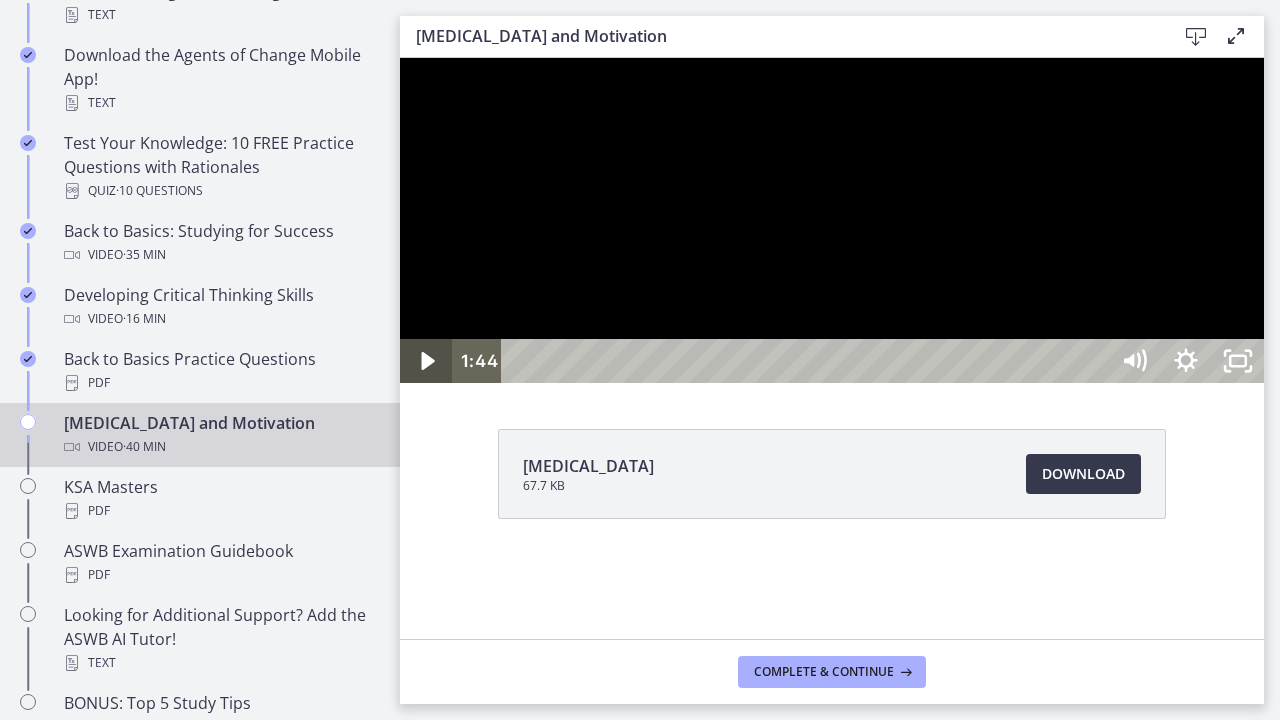 type 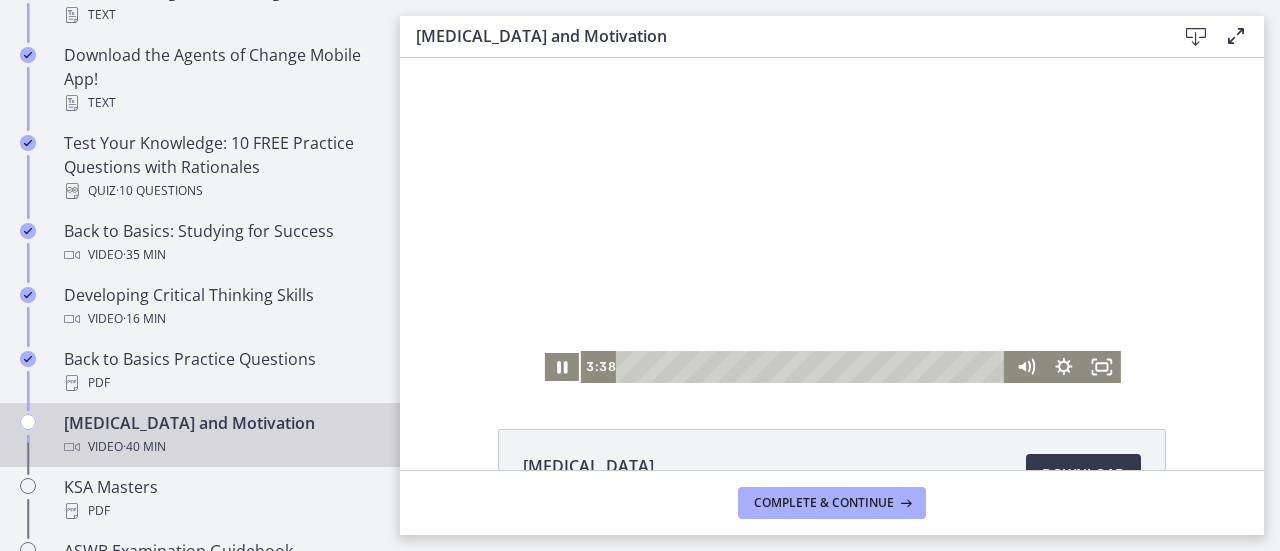 click 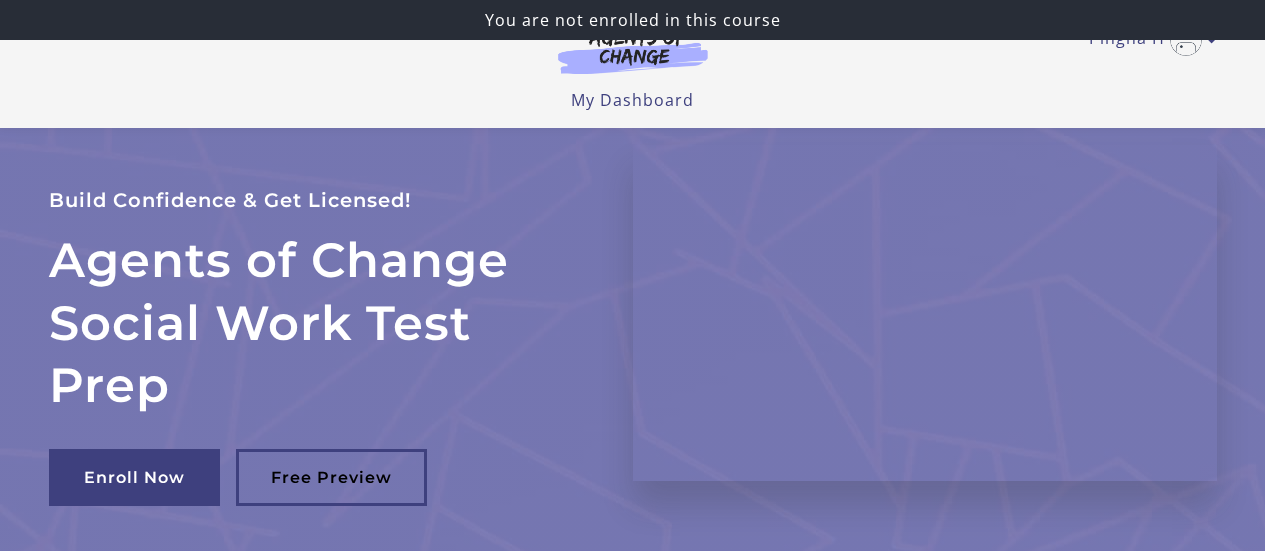 scroll, scrollTop: 235, scrollLeft: 0, axis: vertical 